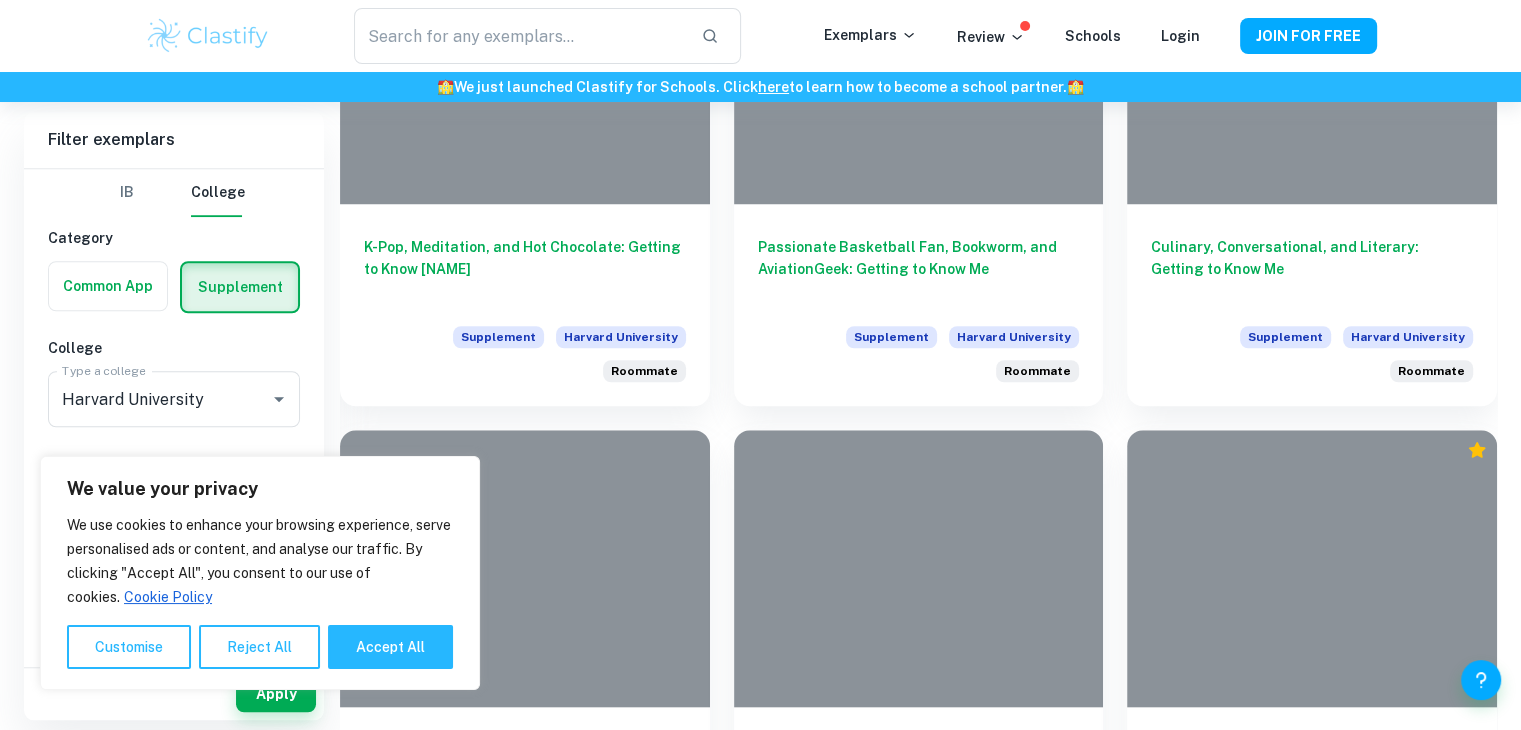 scroll, scrollTop: 1655, scrollLeft: 0, axis: vertical 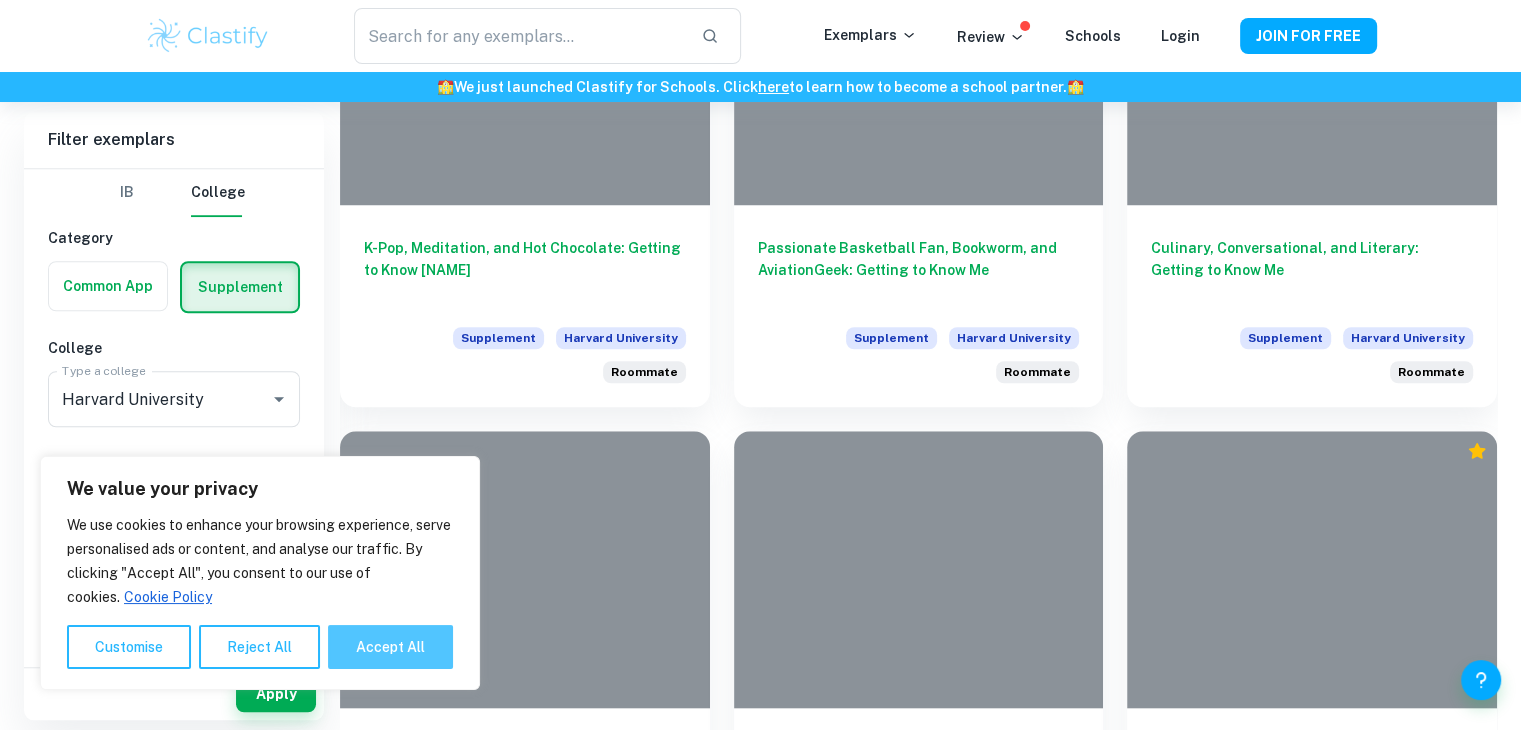 click on "Accept All" at bounding box center [390, 647] 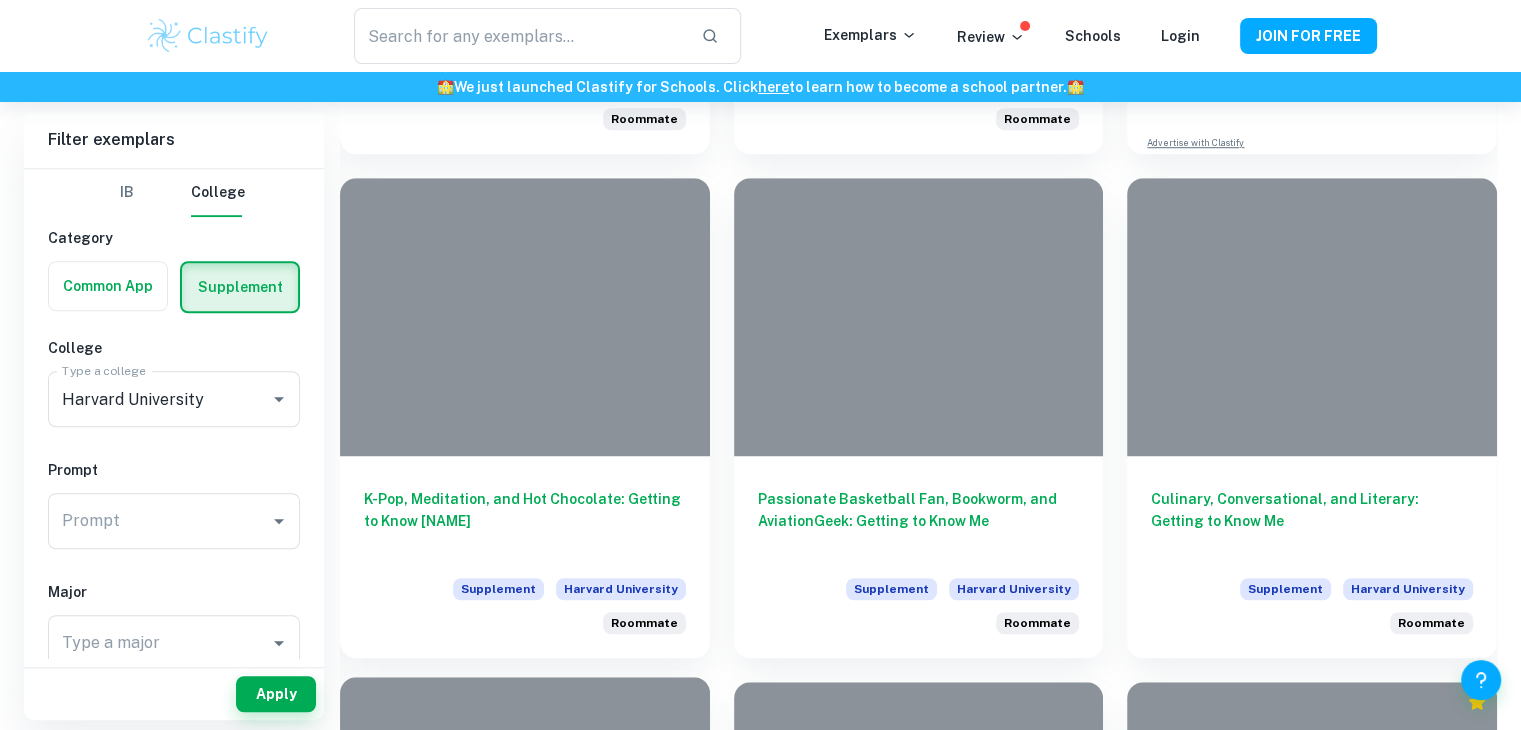 scroll, scrollTop: 1403, scrollLeft: 0, axis: vertical 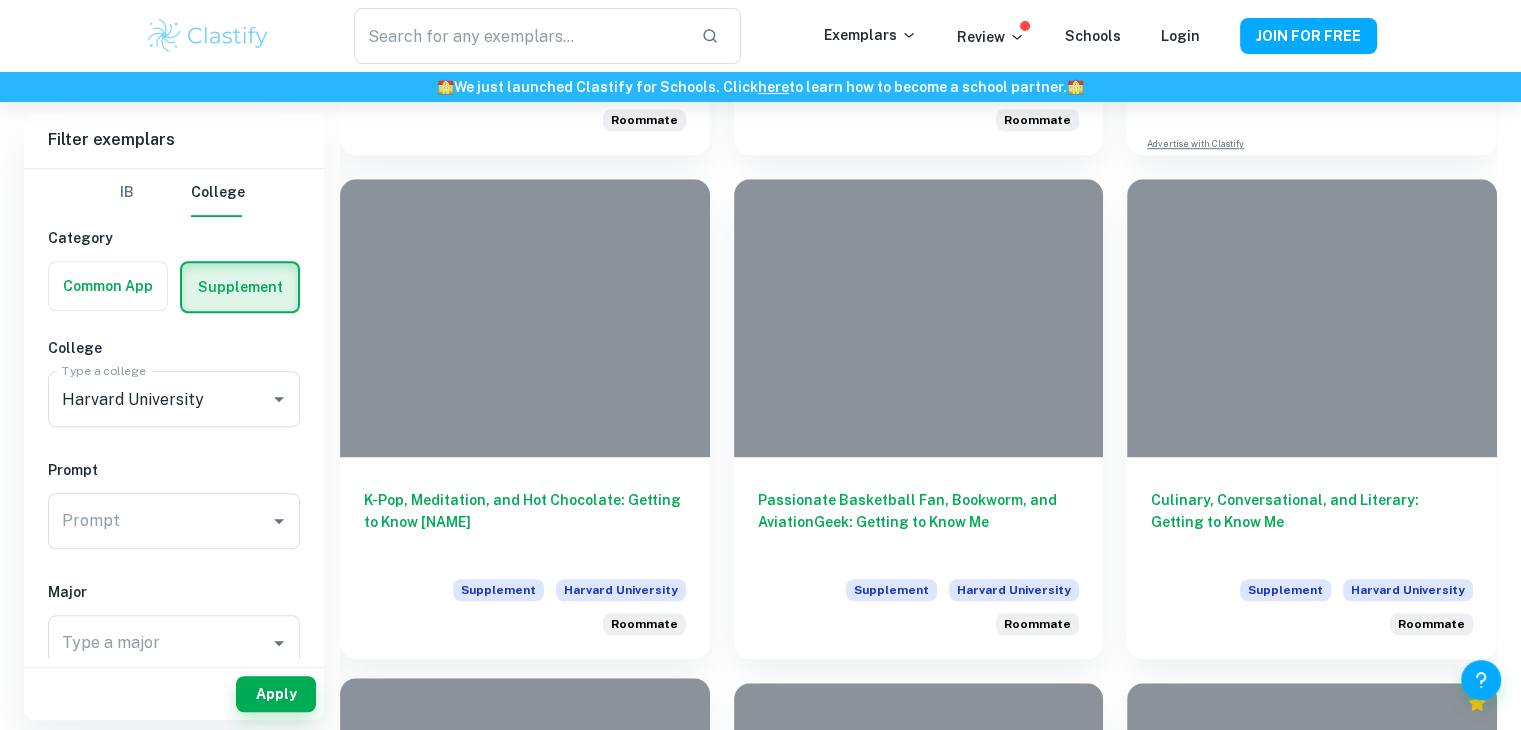 click on "K-Pop, Meditation, and Hot Chocolate: Getting to Know Jen Supplement Harvard University Roommate" at bounding box center [525, 558] 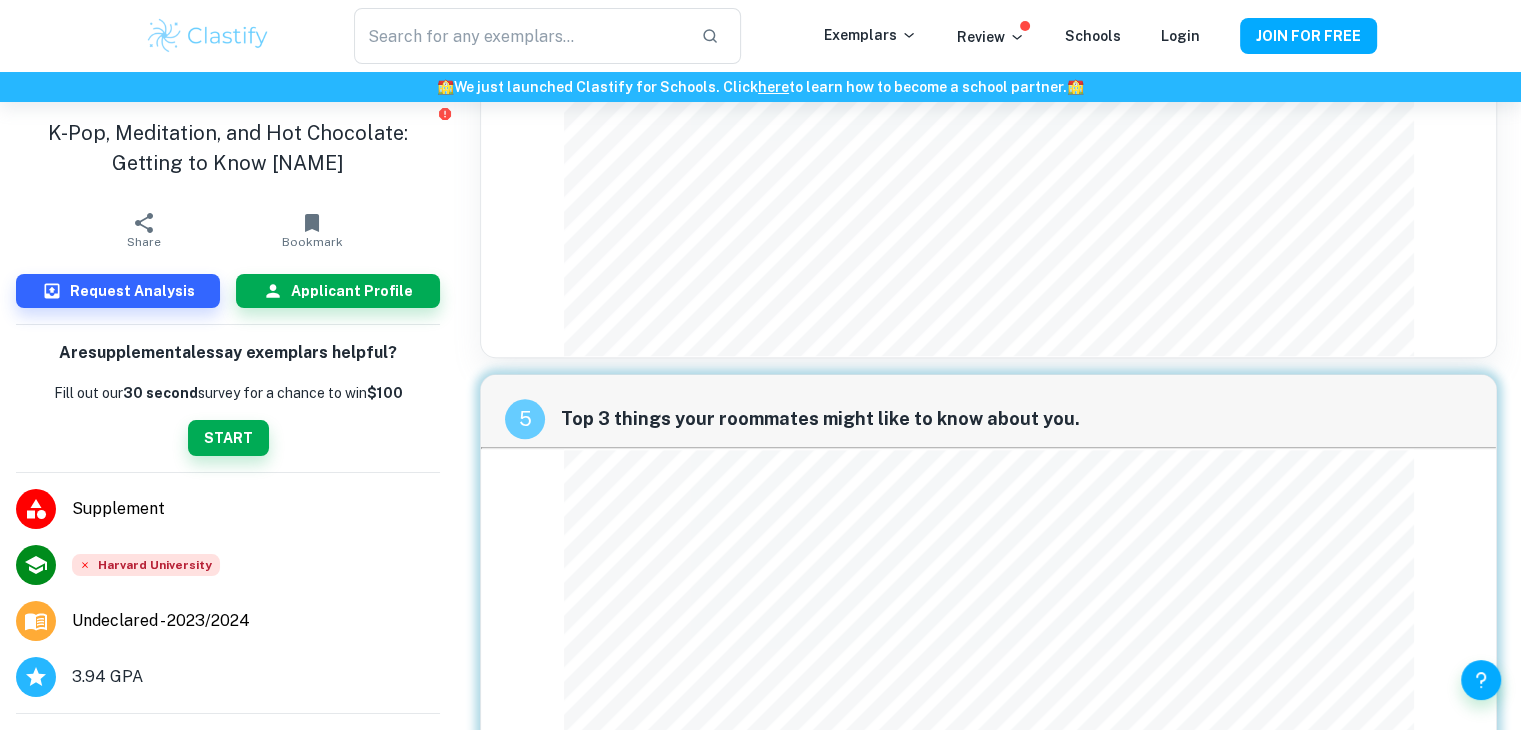 scroll, scrollTop: 2158, scrollLeft: 0, axis: vertical 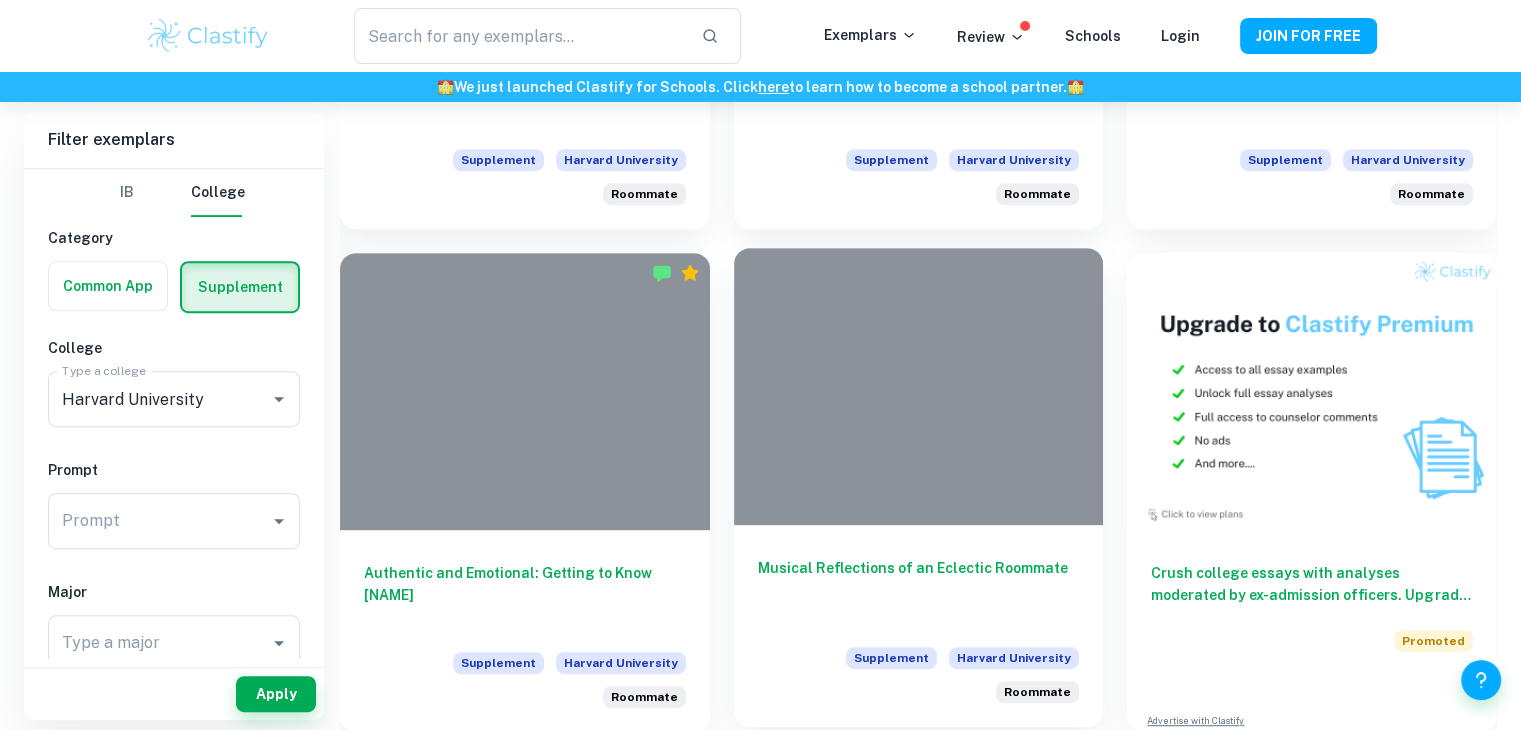 click at bounding box center (919, 386) 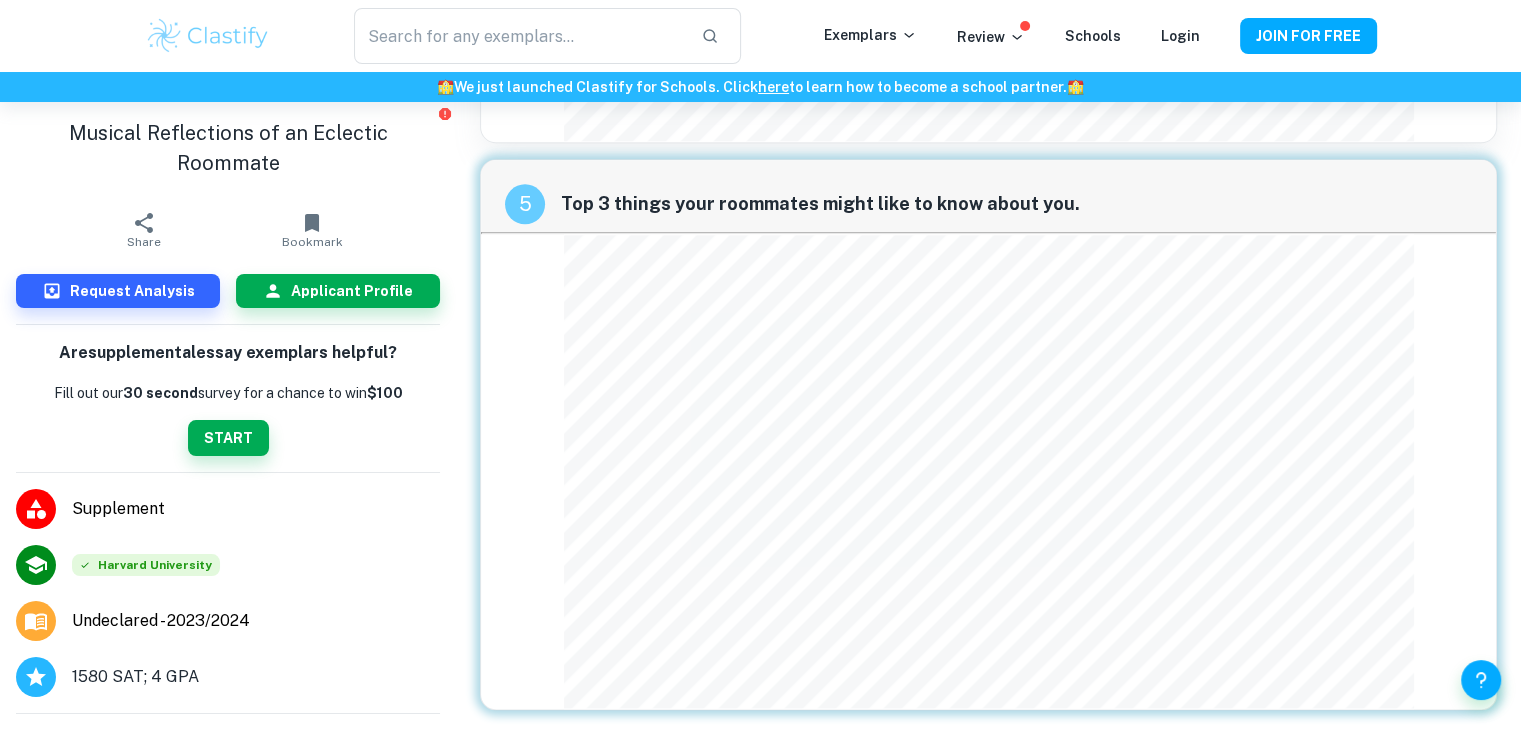 scroll, scrollTop: 2220, scrollLeft: 0, axis: vertical 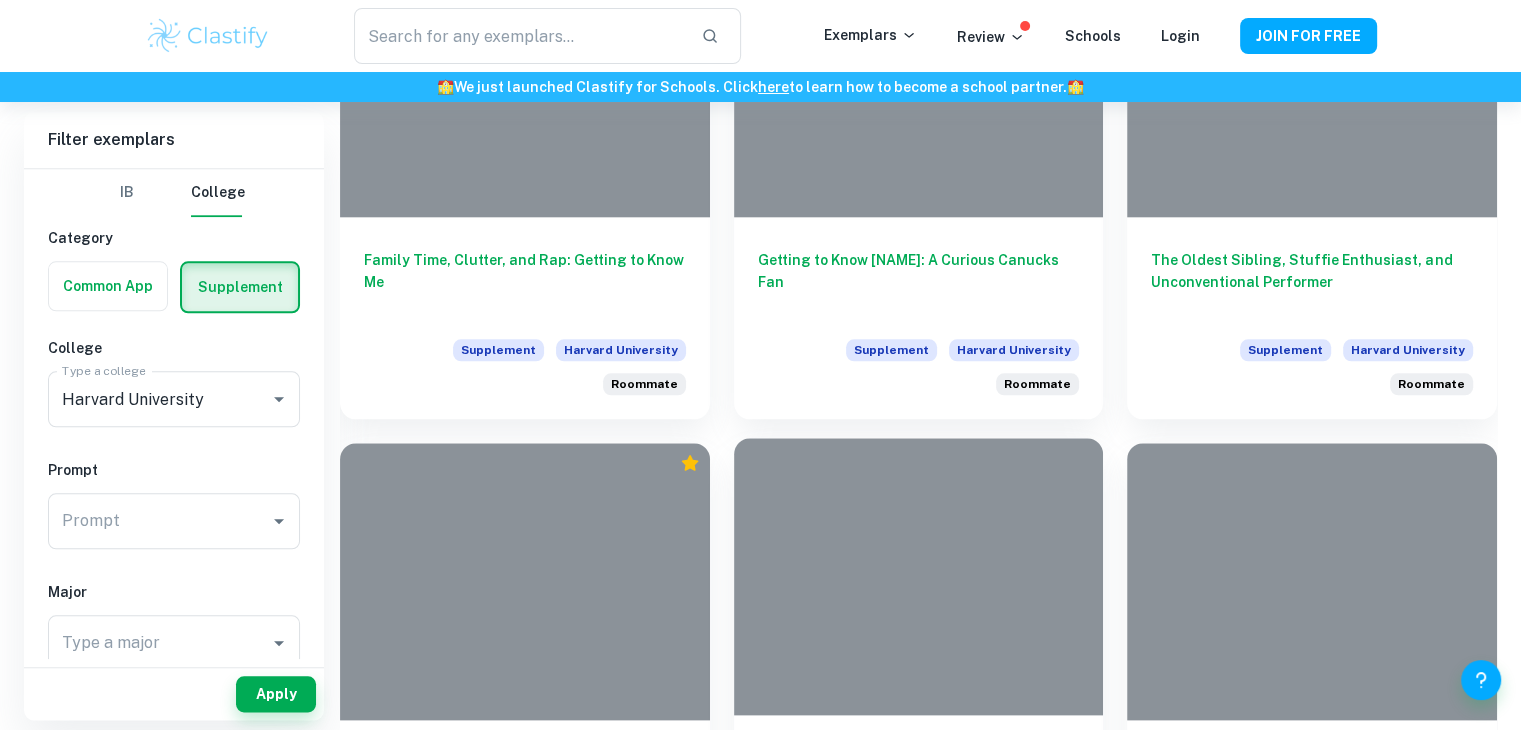 click at bounding box center (919, 576) 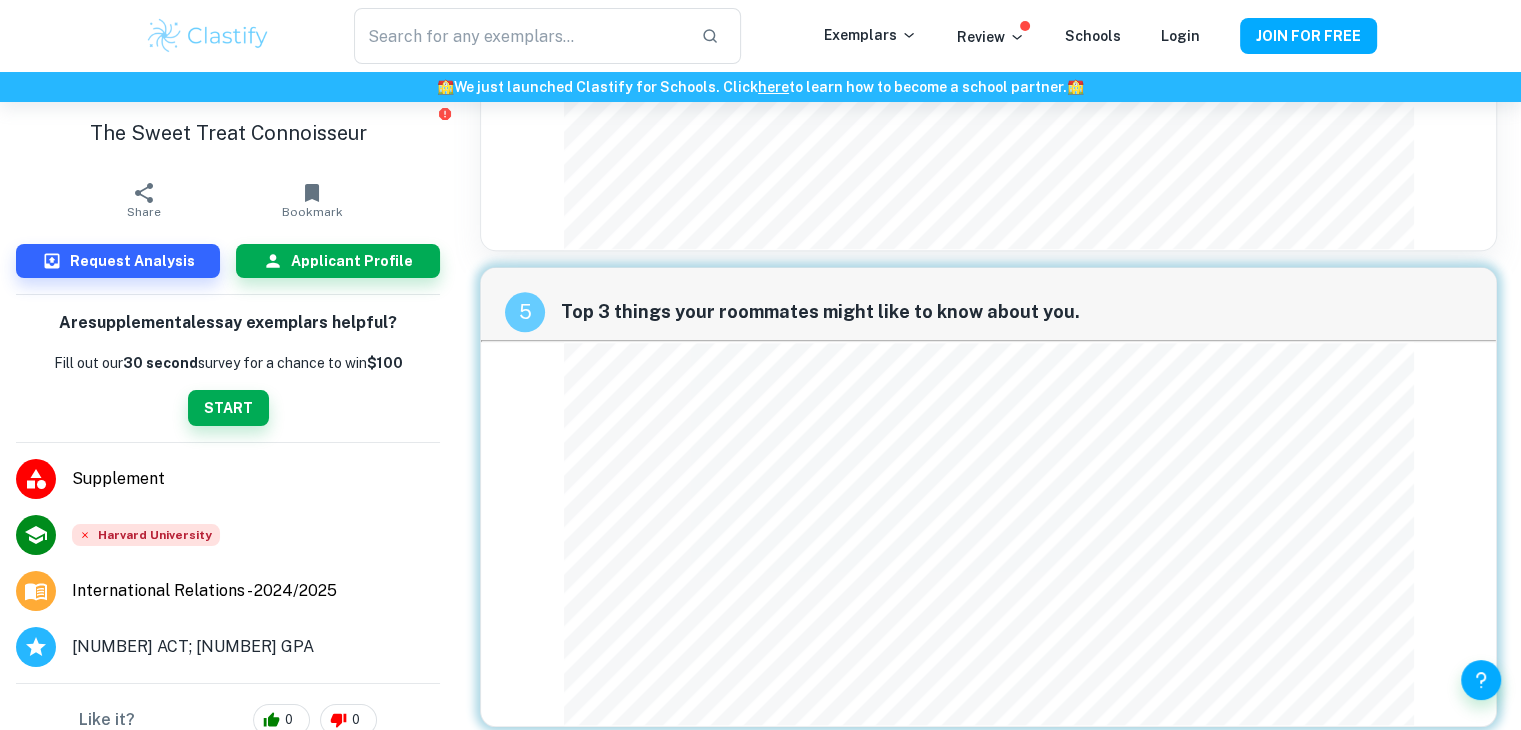 scroll, scrollTop: 1874, scrollLeft: 0, axis: vertical 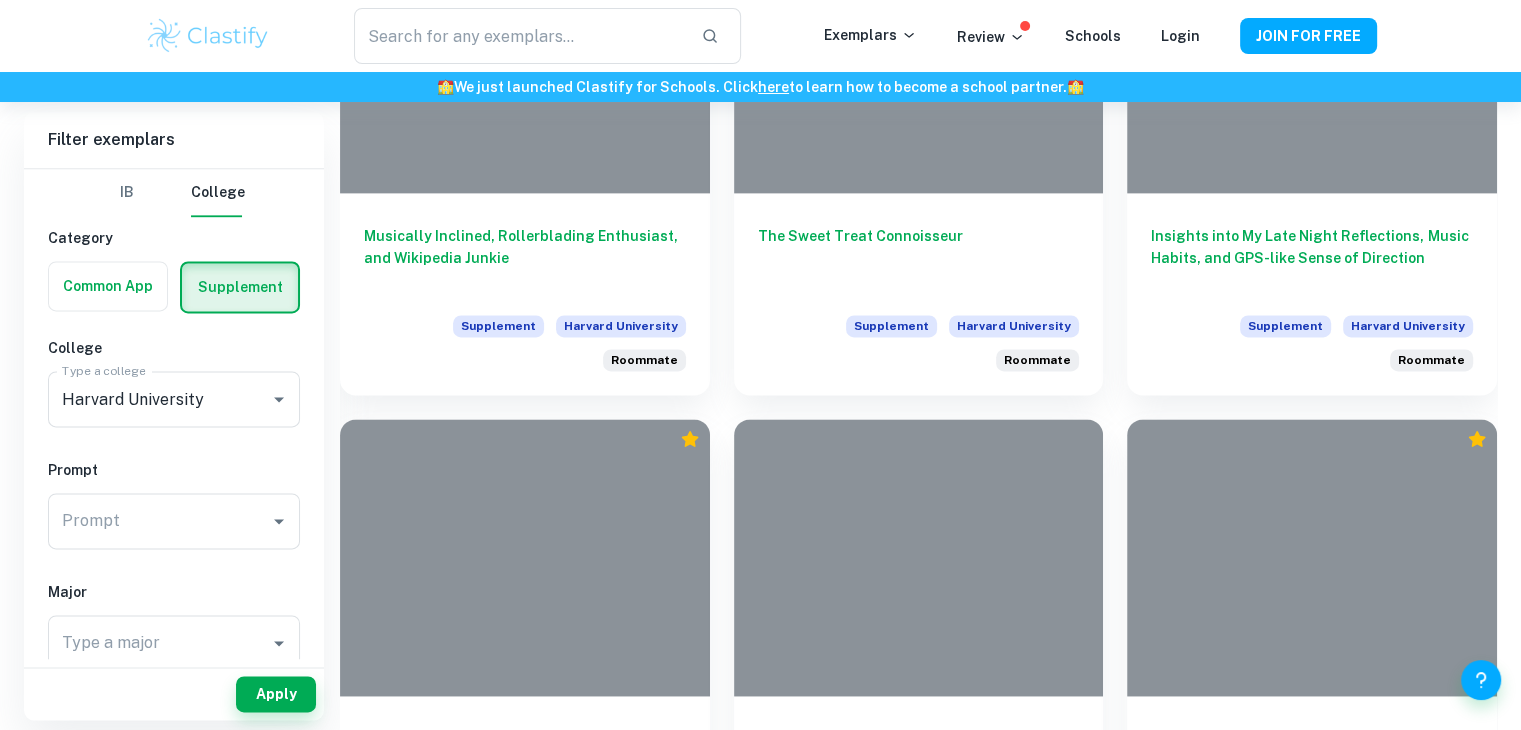 click at bounding box center [919, 557] 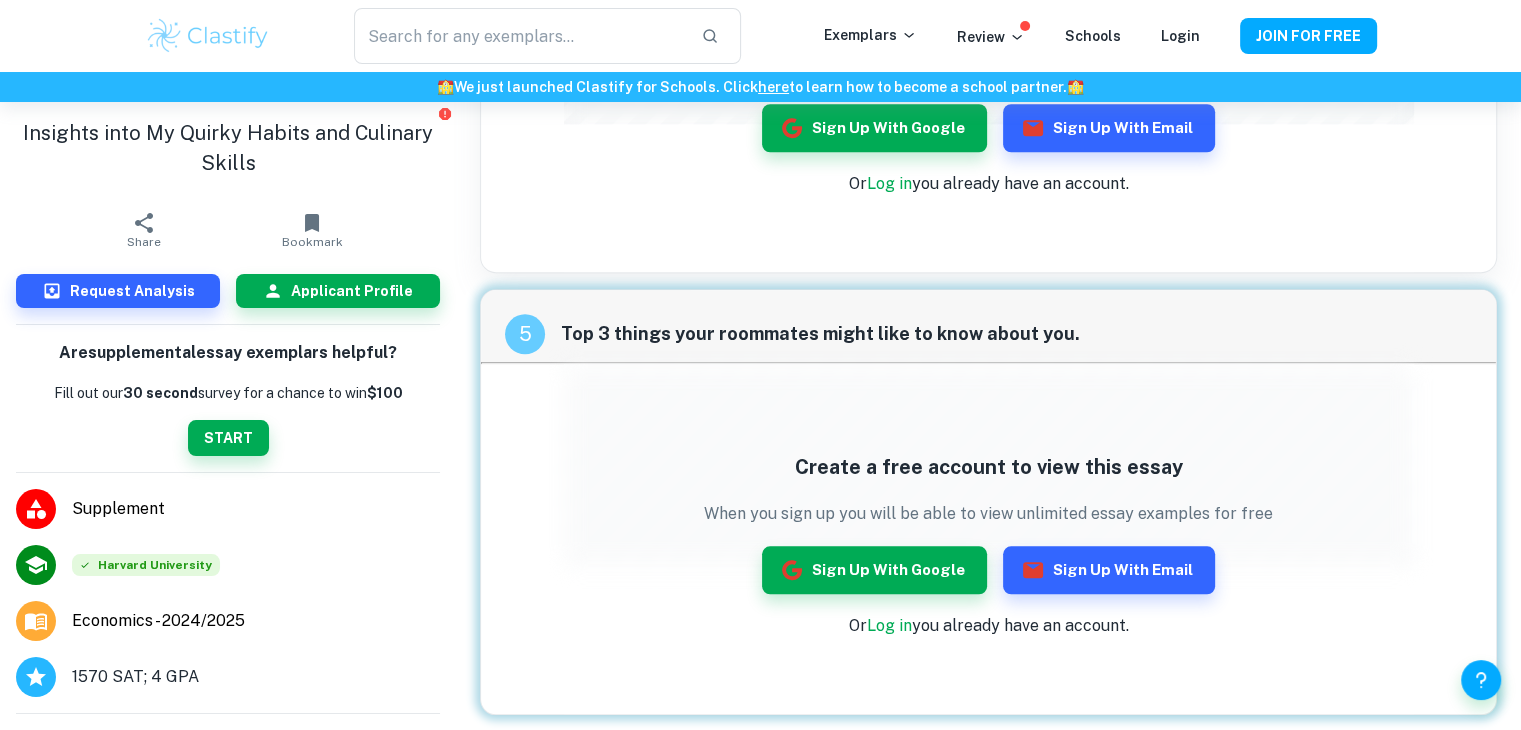 scroll, scrollTop: 1737, scrollLeft: 0, axis: vertical 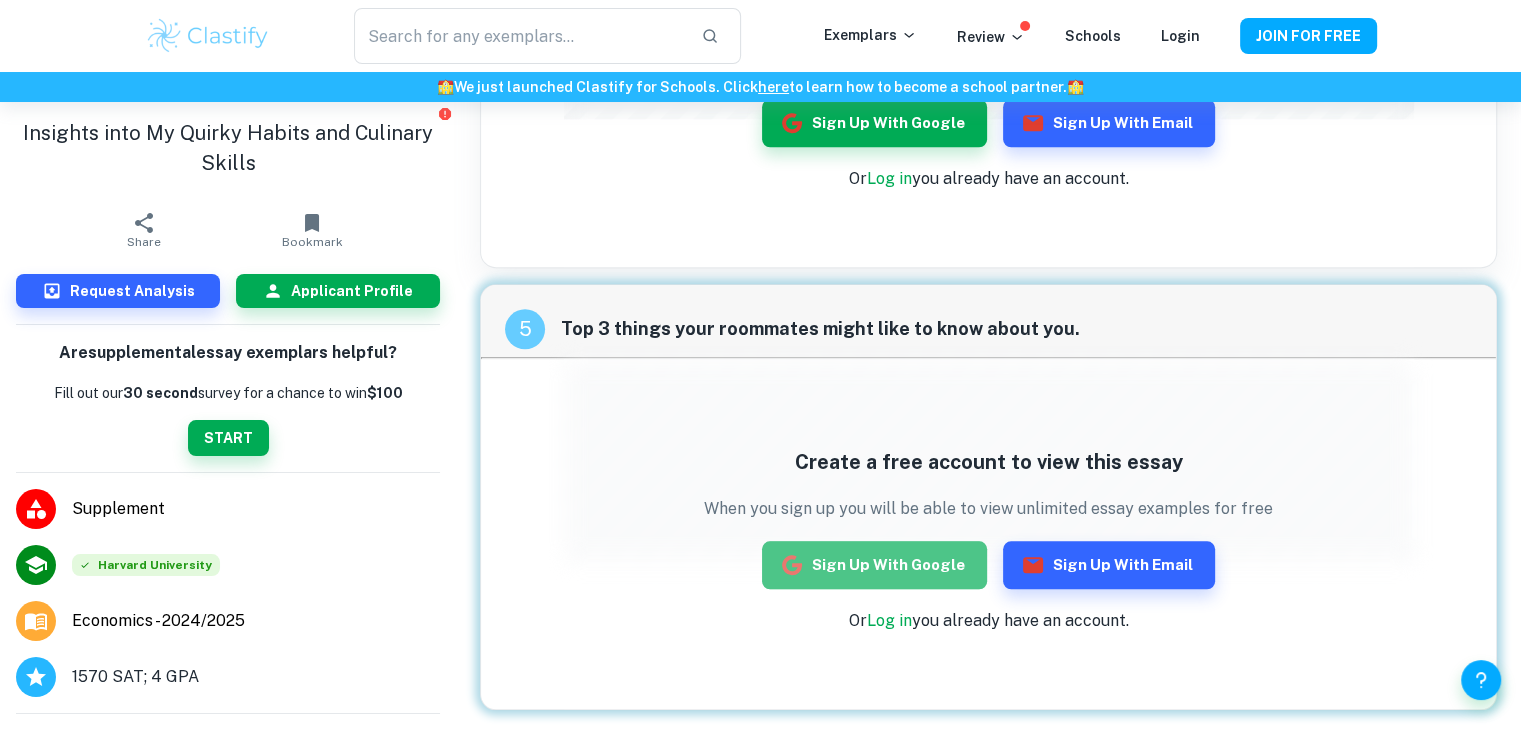click on "Sign up with Google" at bounding box center (874, 565) 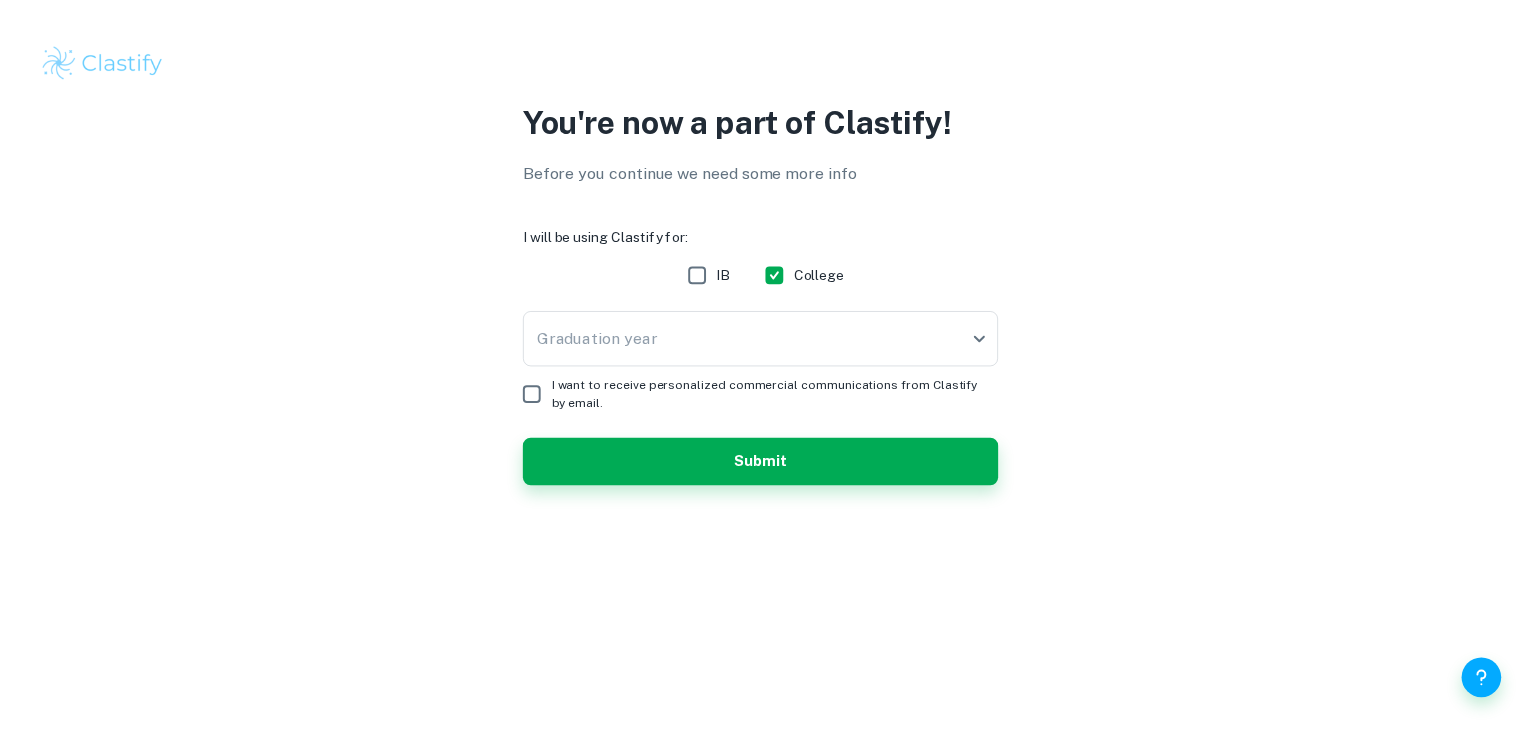 scroll, scrollTop: 0, scrollLeft: 0, axis: both 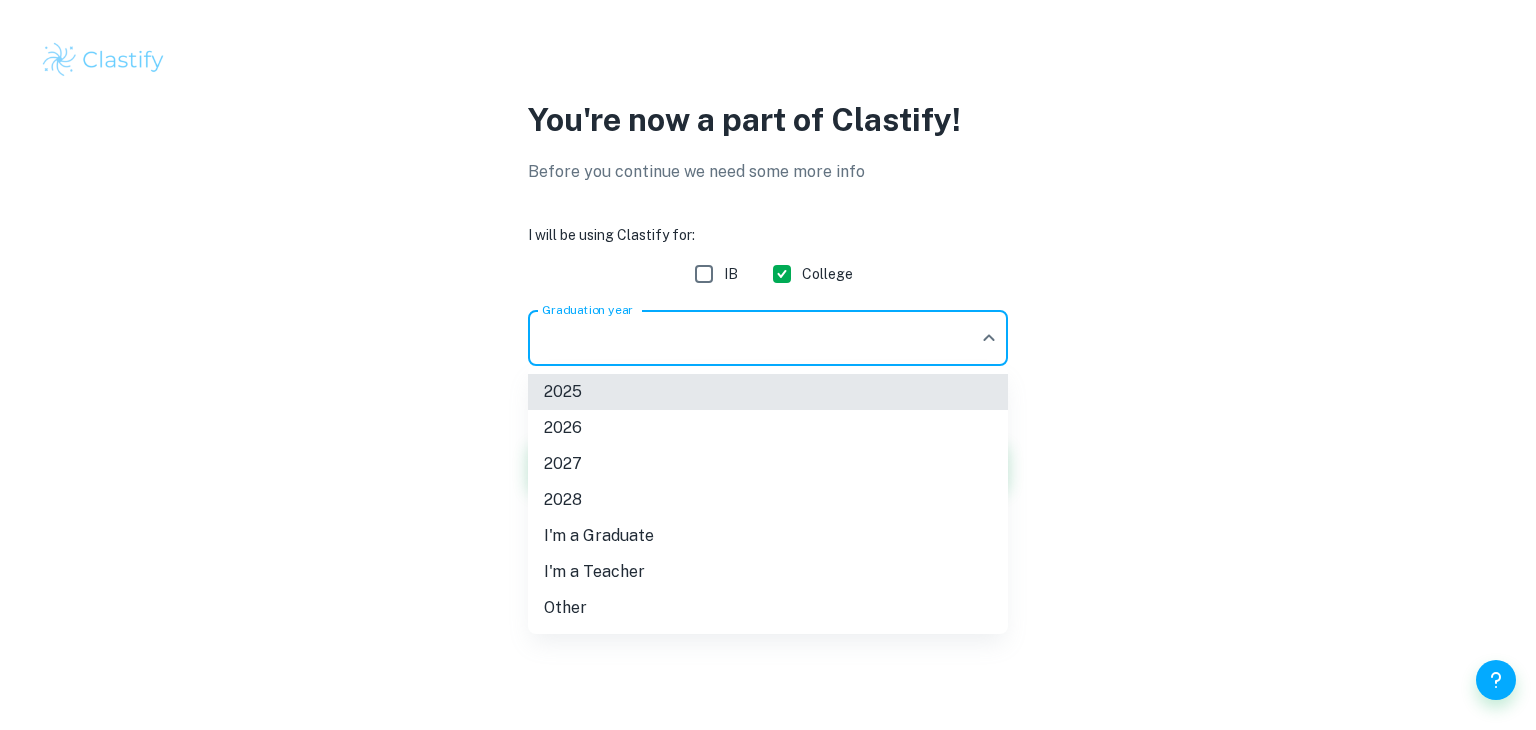 click on "We value your privacy We use cookies to enhance your browsing experience, serve personalised ads or content, and analyse our traffic. By clicking "Accept All", you consent to our use of cookies.   Cookie Policy Customise   Reject All   Accept All   Customise Consent Preferences   We use cookies to help you navigate efficiently and perform certain functions. You will find detailed information about all cookies under each consent category below. The cookies that are categorised as "Necessary" are stored on your browser as they are essential for enabling the basic functionalities of the site. ...  Show more For more information on how Google's third-party cookies operate and handle your data, see:   Google Privacy Policy Necessary Always Active Necessary cookies are required to enable the basic features of this site, such as providing secure log-in or adjusting your consent preferences. These cookies do not store any personally identifiable data. Functional Analytics Performance Advertisement Uncategorised" at bounding box center [768, 365] 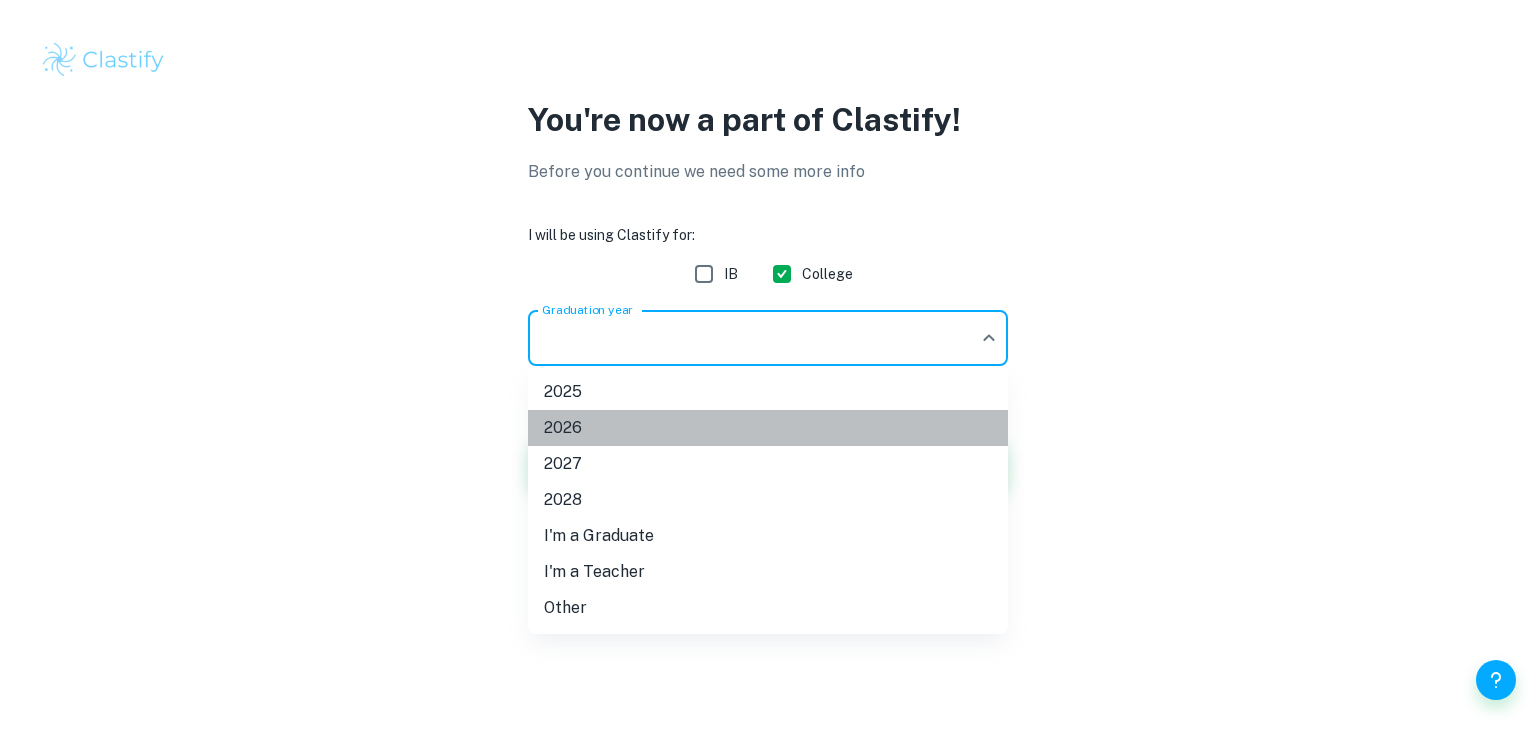 click on "2026" at bounding box center [768, 428] 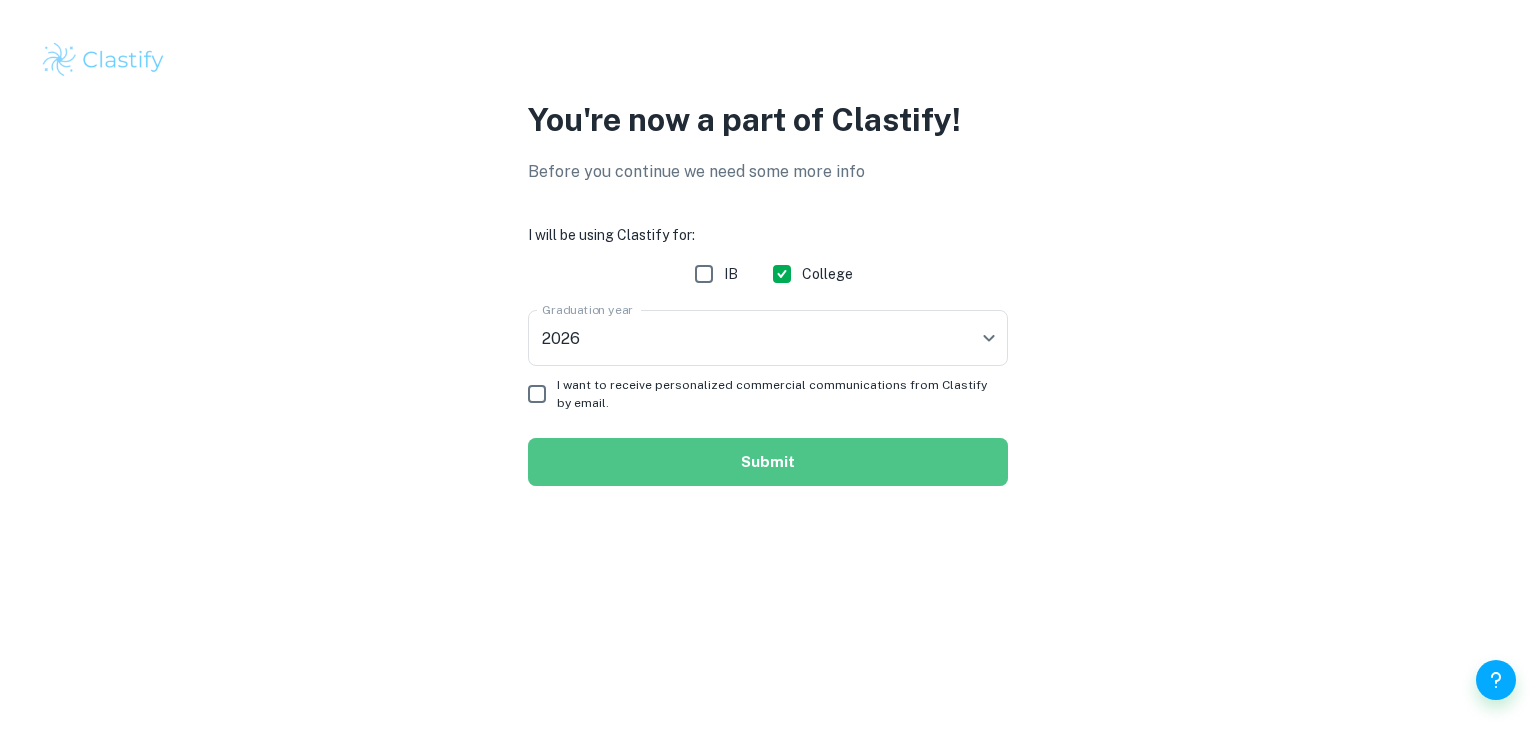 click on "Submit" at bounding box center [768, 462] 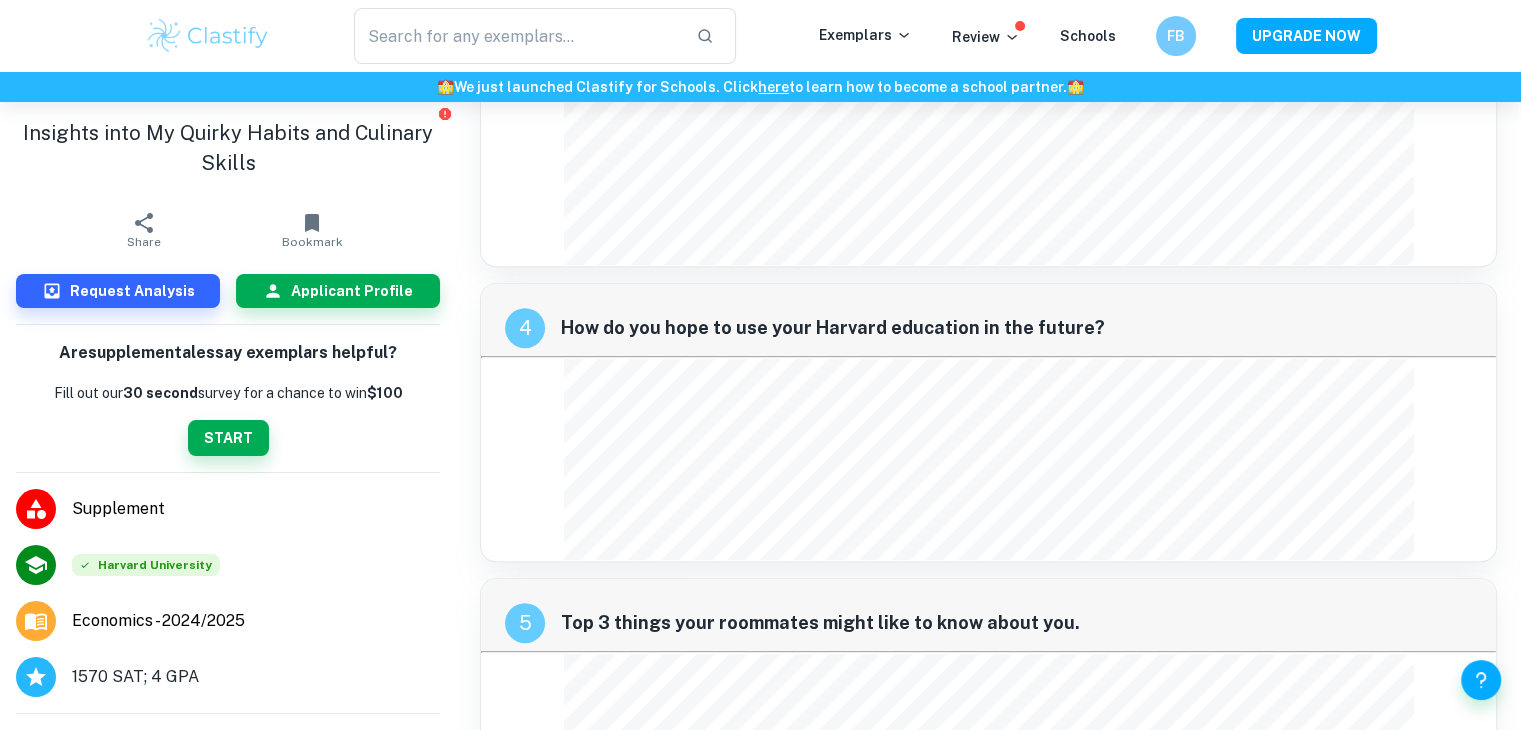 scroll, scrollTop: 1239, scrollLeft: 0, axis: vertical 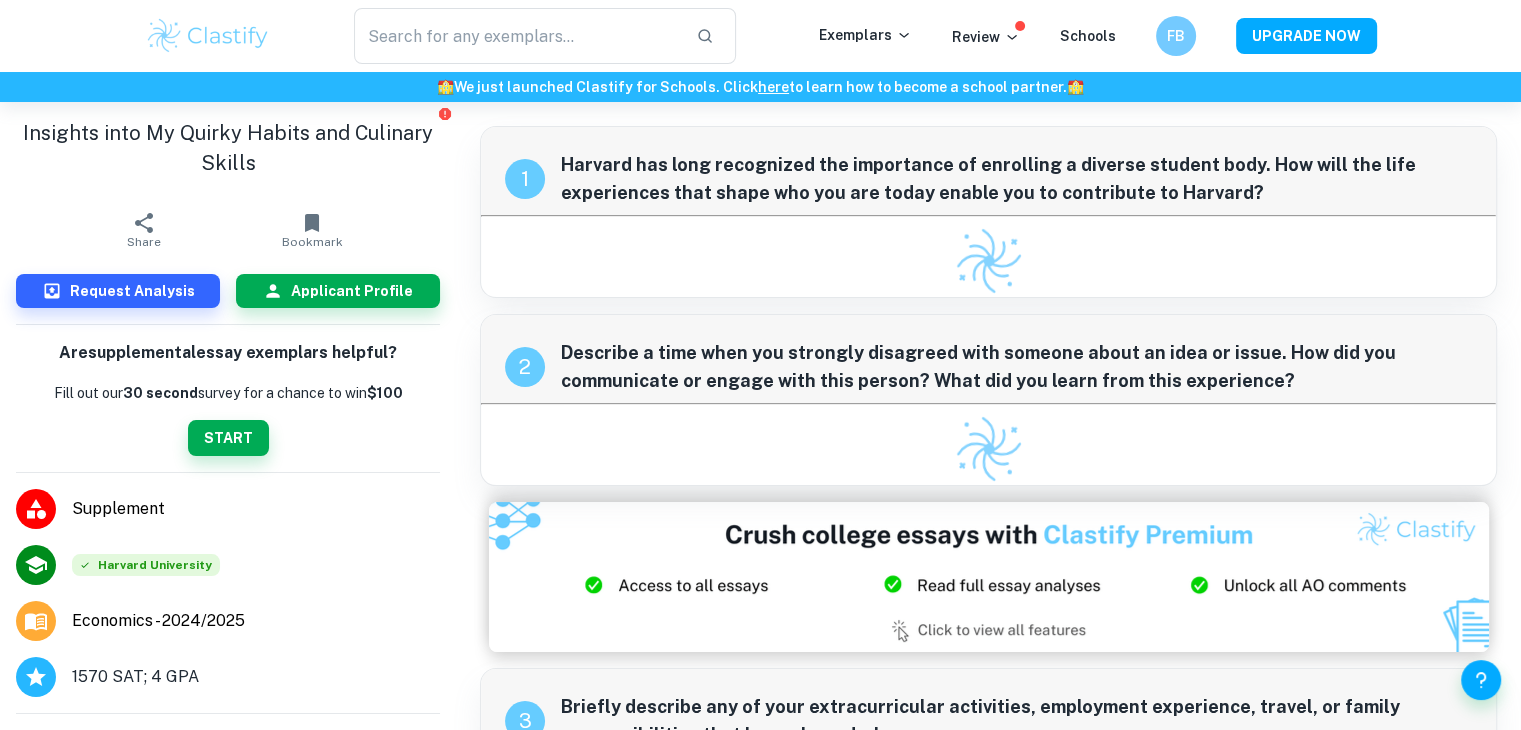 drag, startPoint x: 0, startPoint y: 0, endPoint x: 232, endPoint y: 28, distance: 233.68355 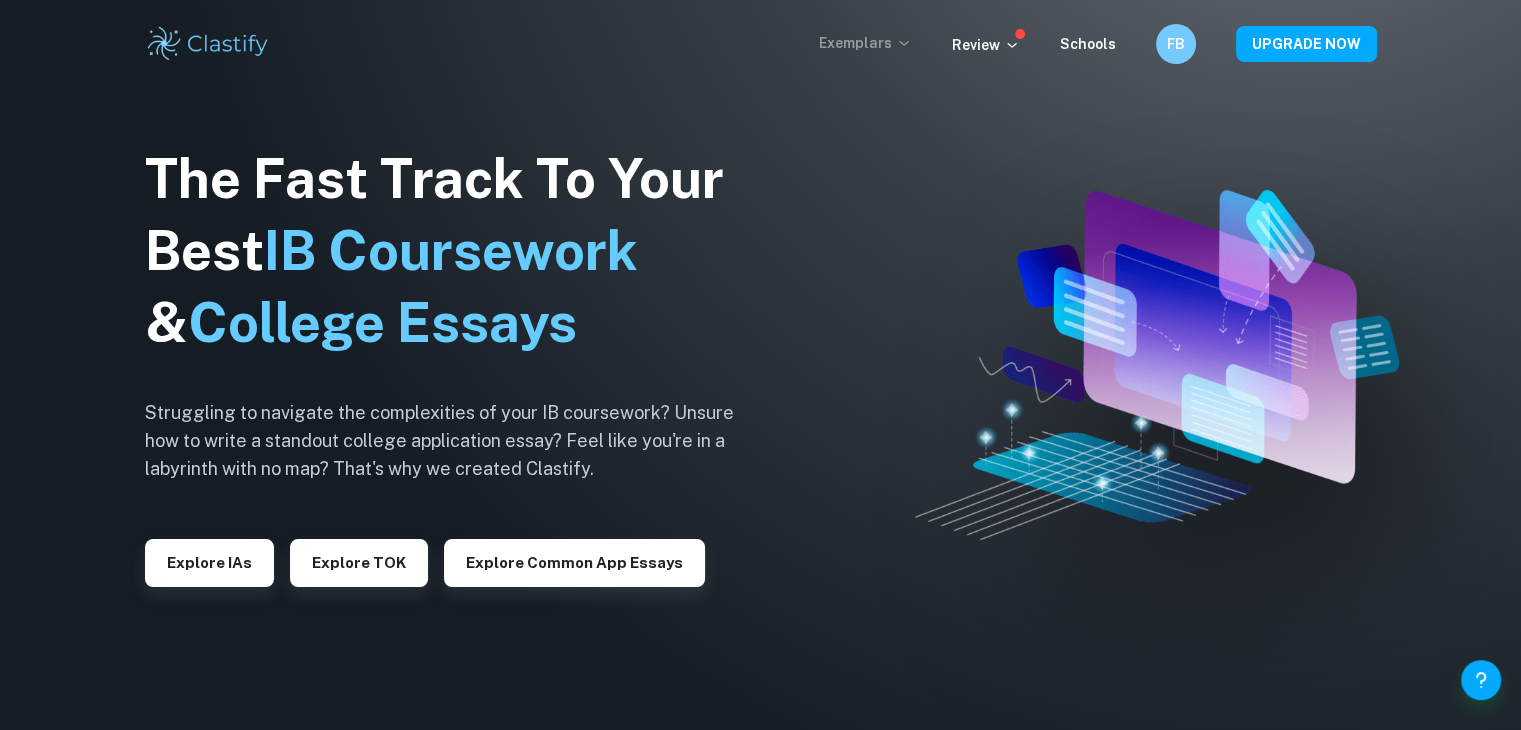 click on "Exemplars" at bounding box center (865, 43) 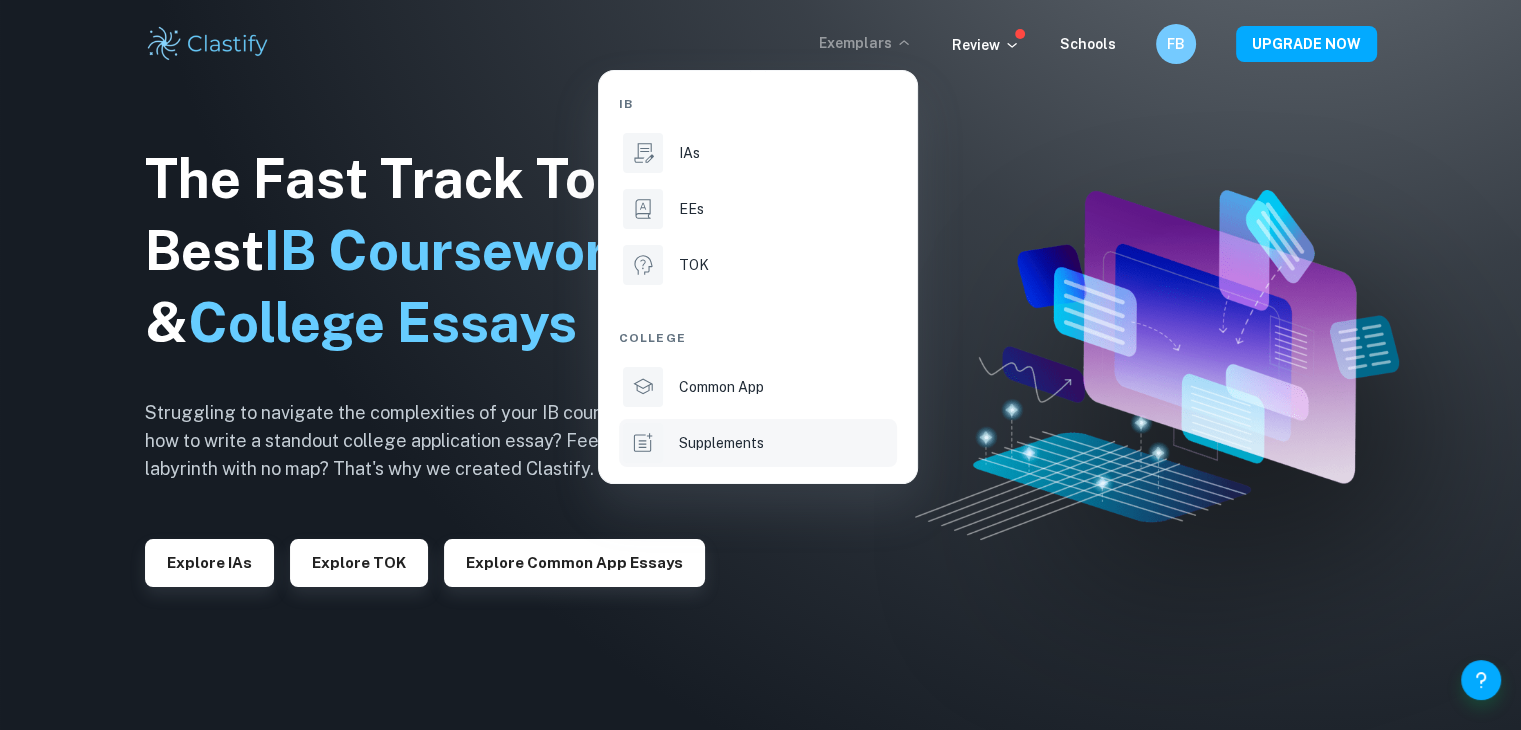 click on "Supplements" at bounding box center [758, 443] 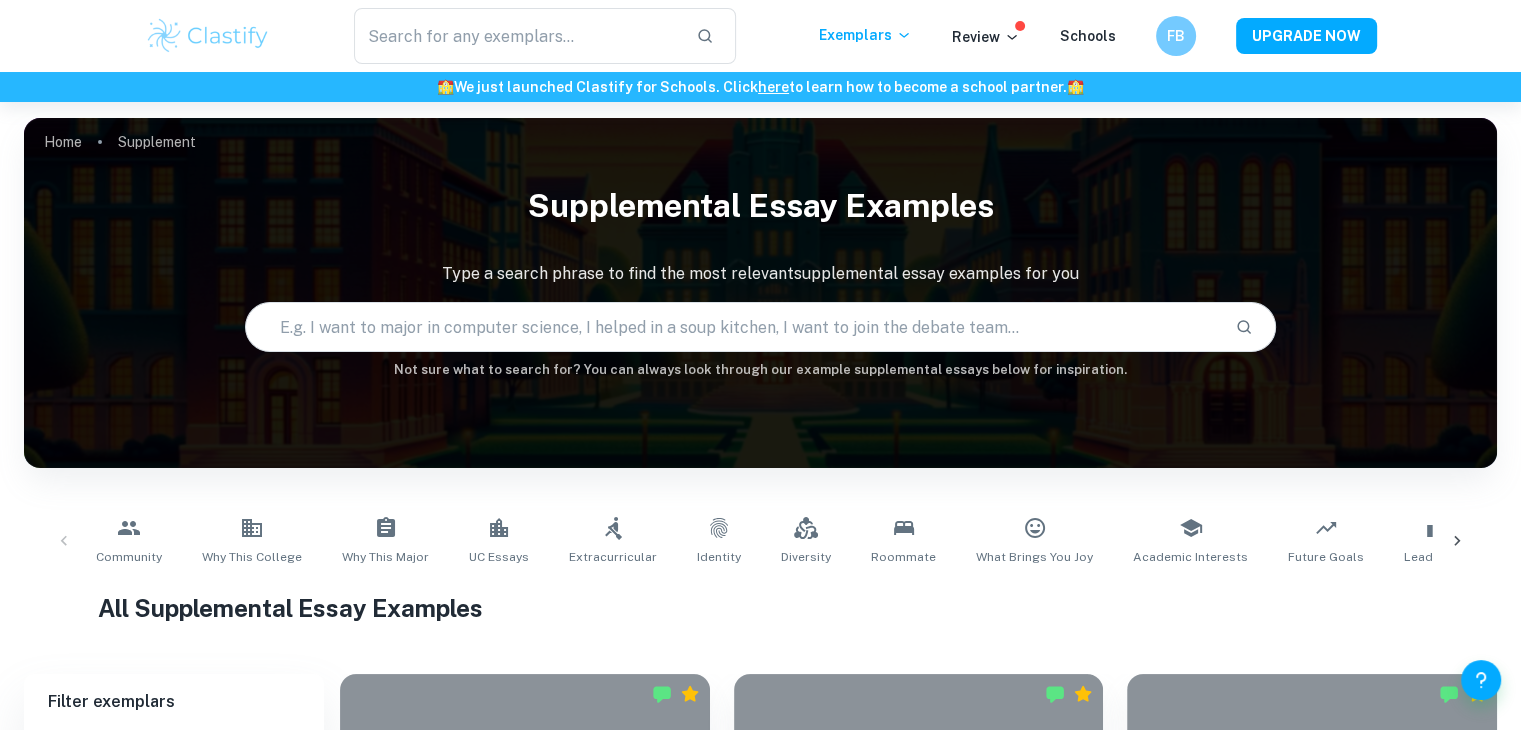 scroll, scrollTop: 400, scrollLeft: 0, axis: vertical 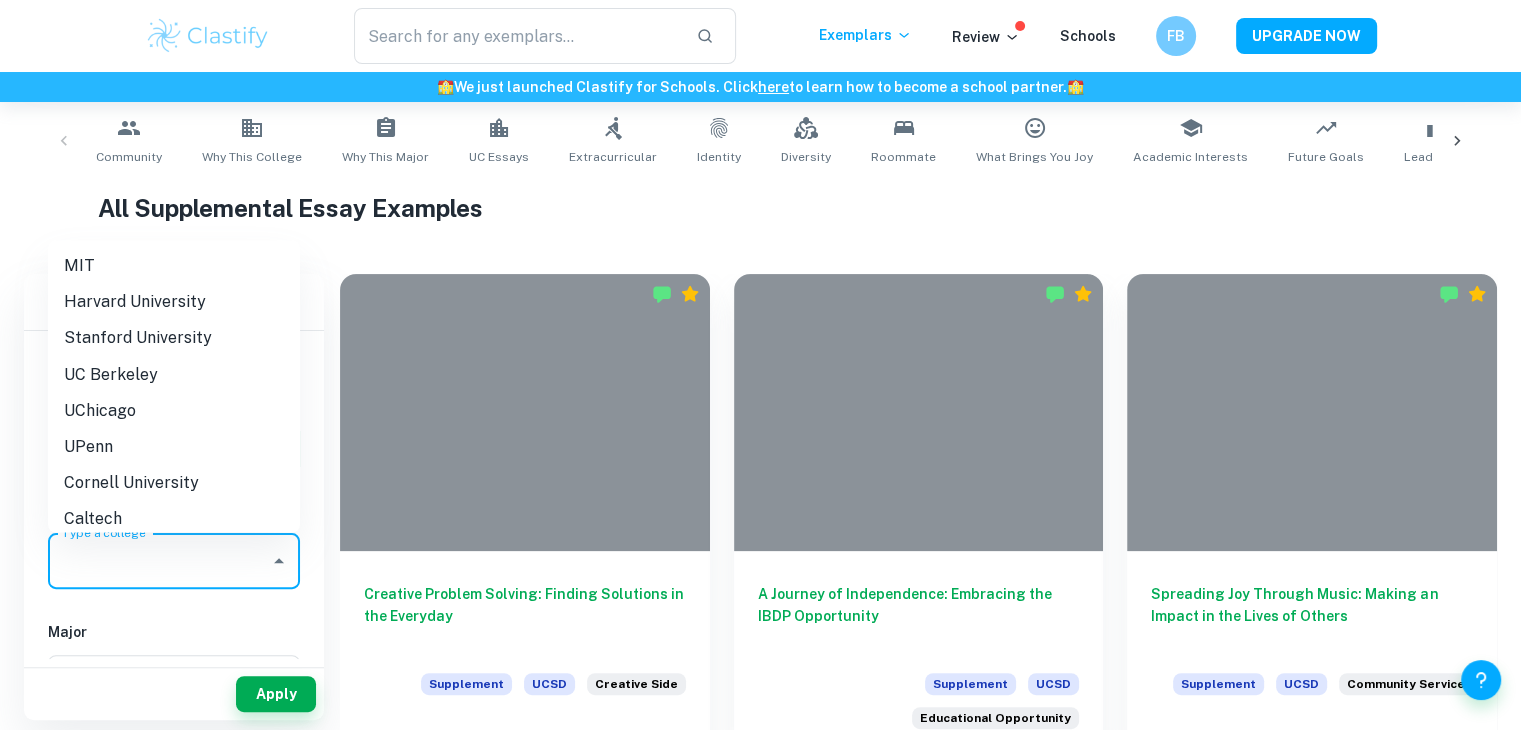 click on "Type a college" at bounding box center [159, 561] 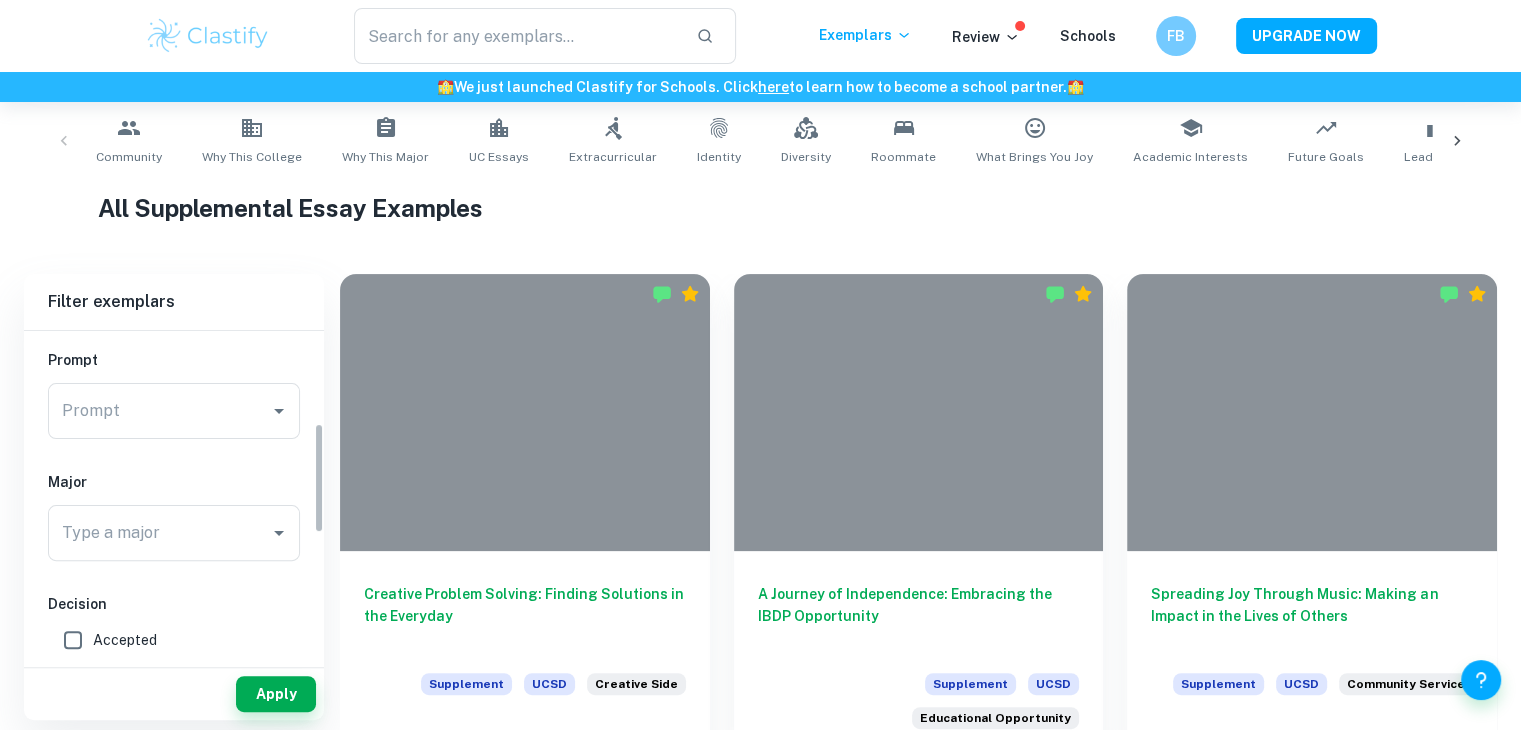 scroll, scrollTop: 272, scrollLeft: 0, axis: vertical 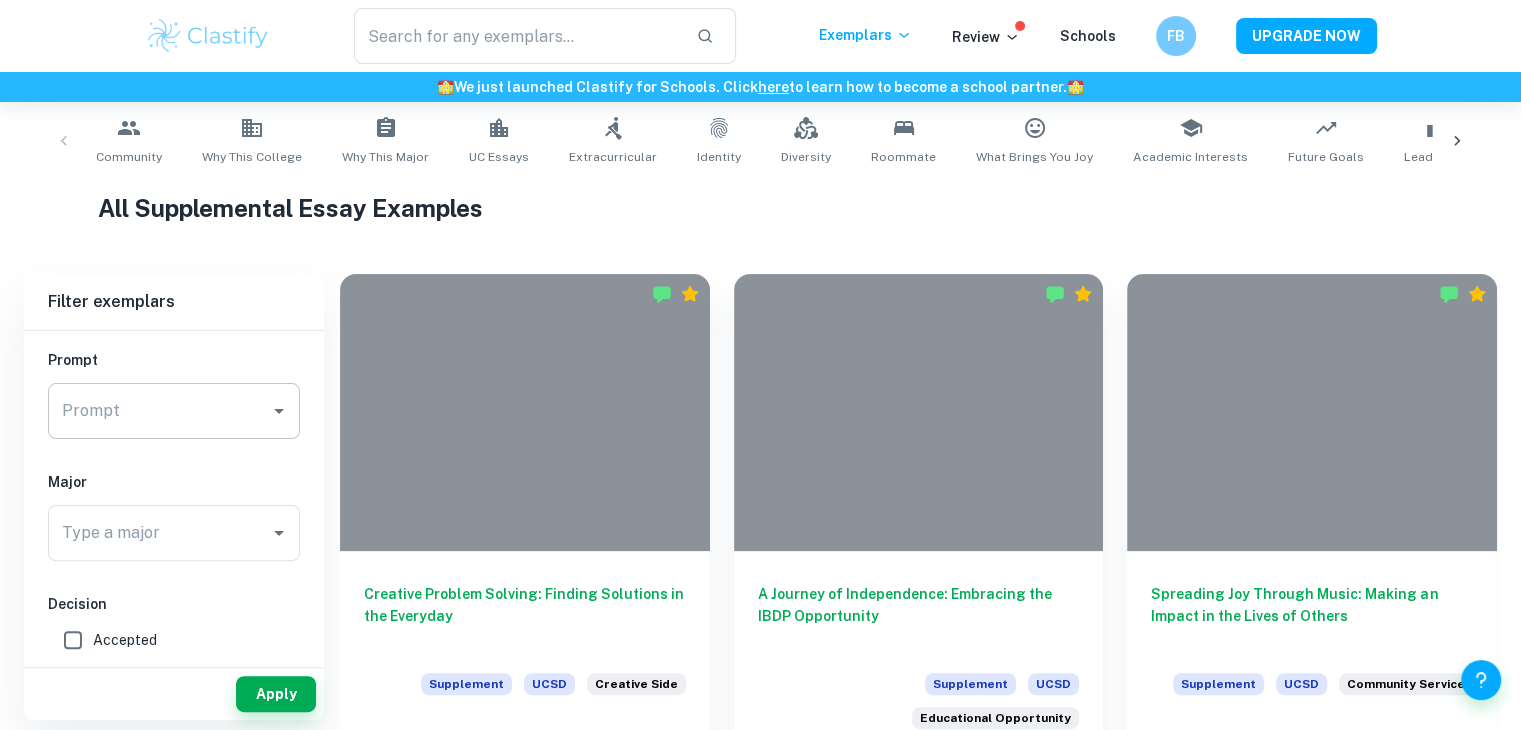 click on "Prompt" at bounding box center [159, 411] 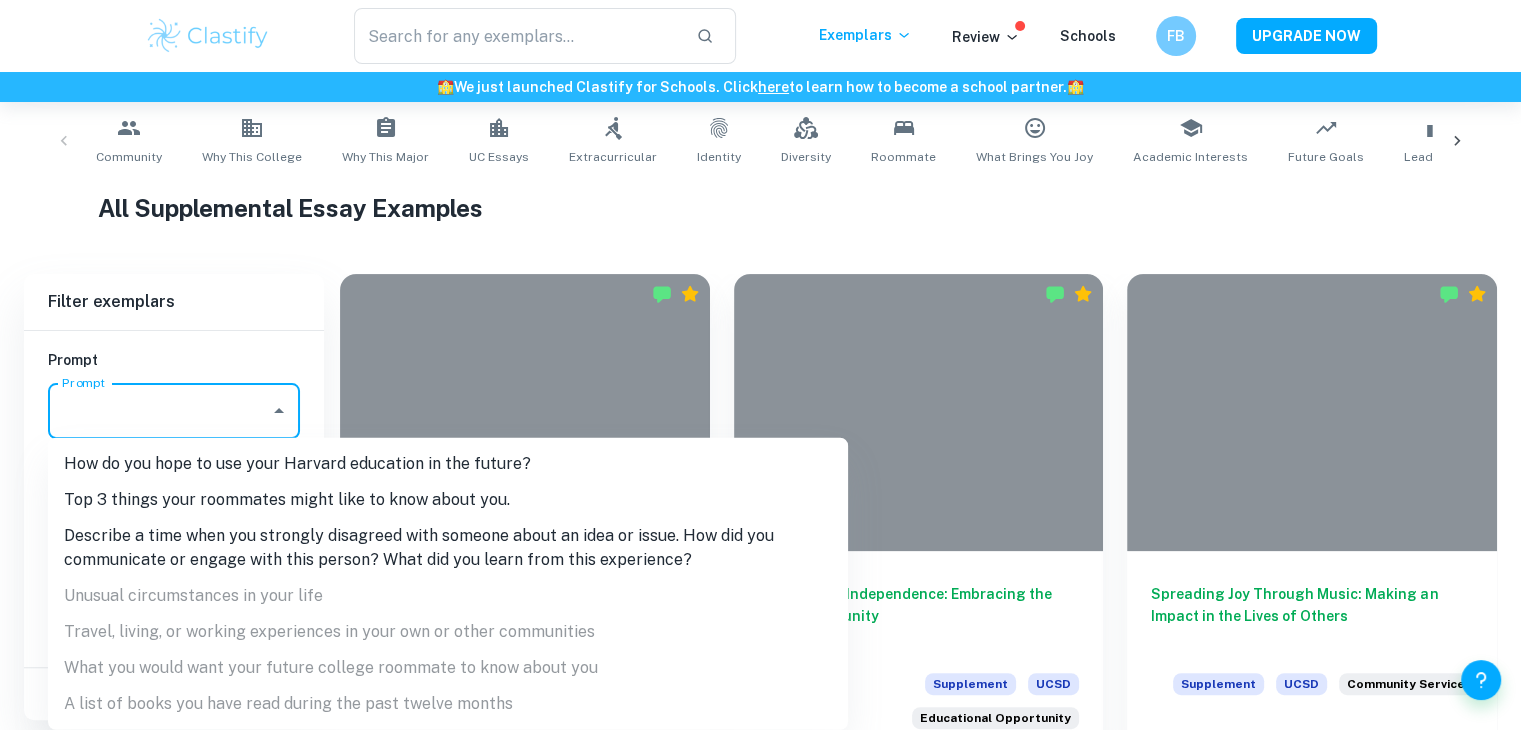scroll, scrollTop: 251, scrollLeft: 0, axis: vertical 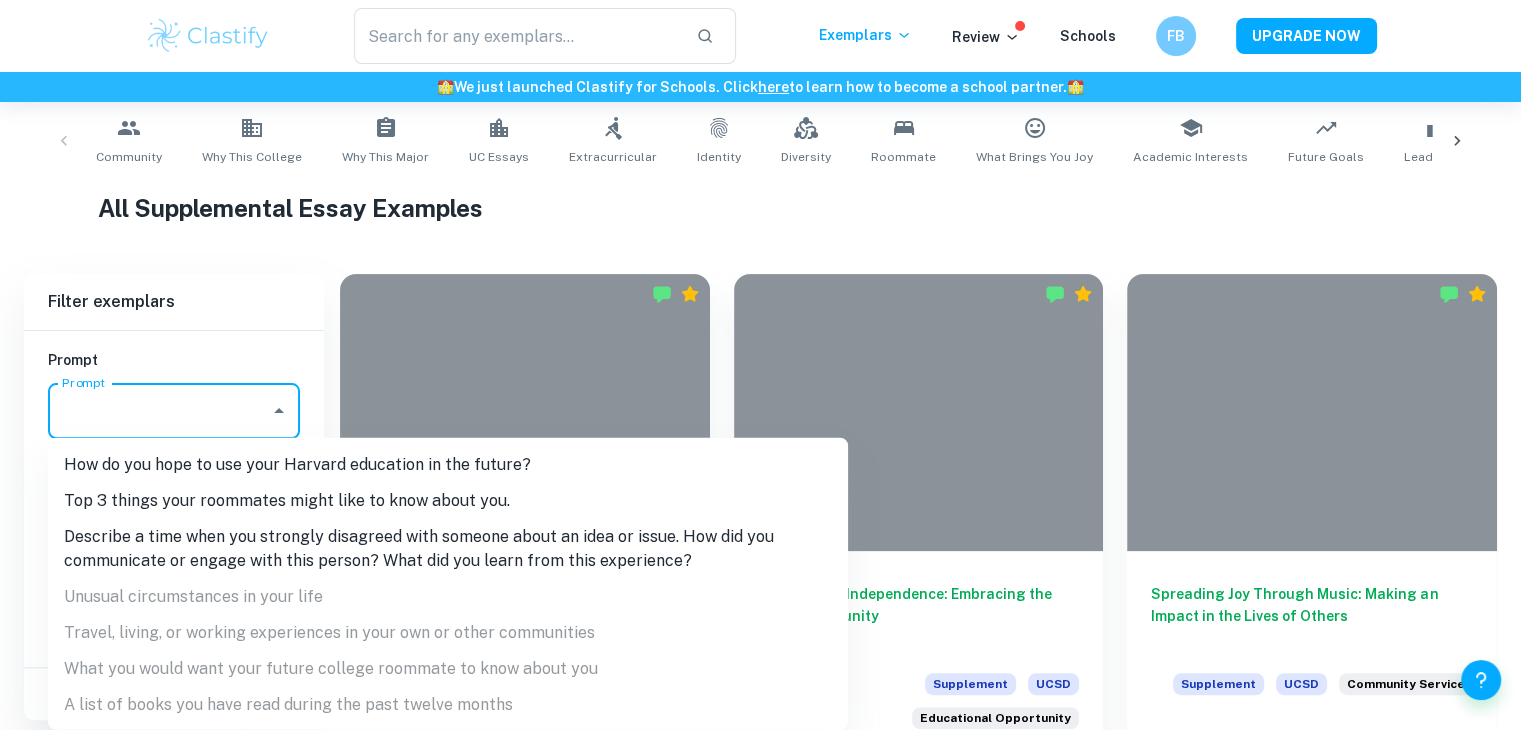 click on "Top 3 things your roommates might like to know about you." at bounding box center [448, 501] 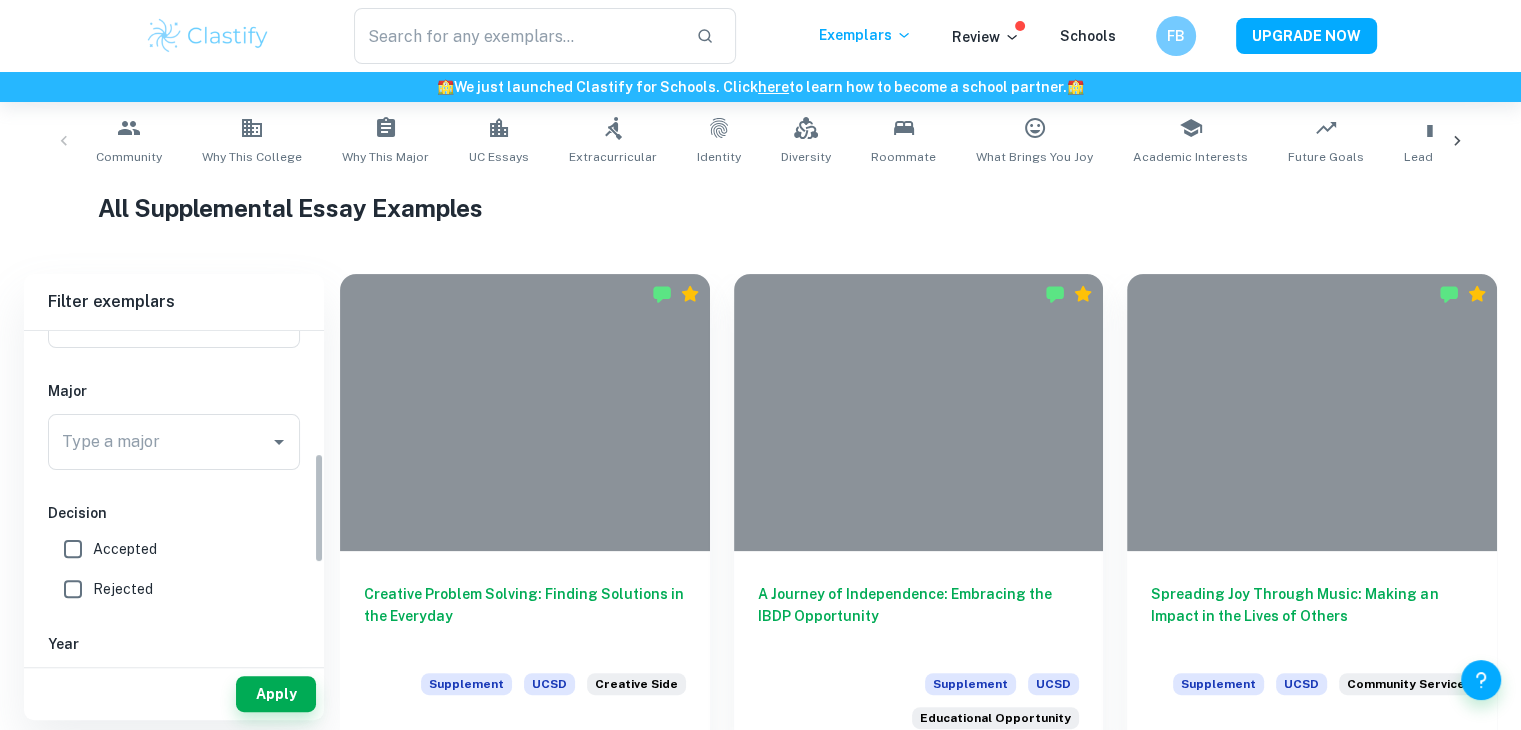 scroll, scrollTop: 364, scrollLeft: 0, axis: vertical 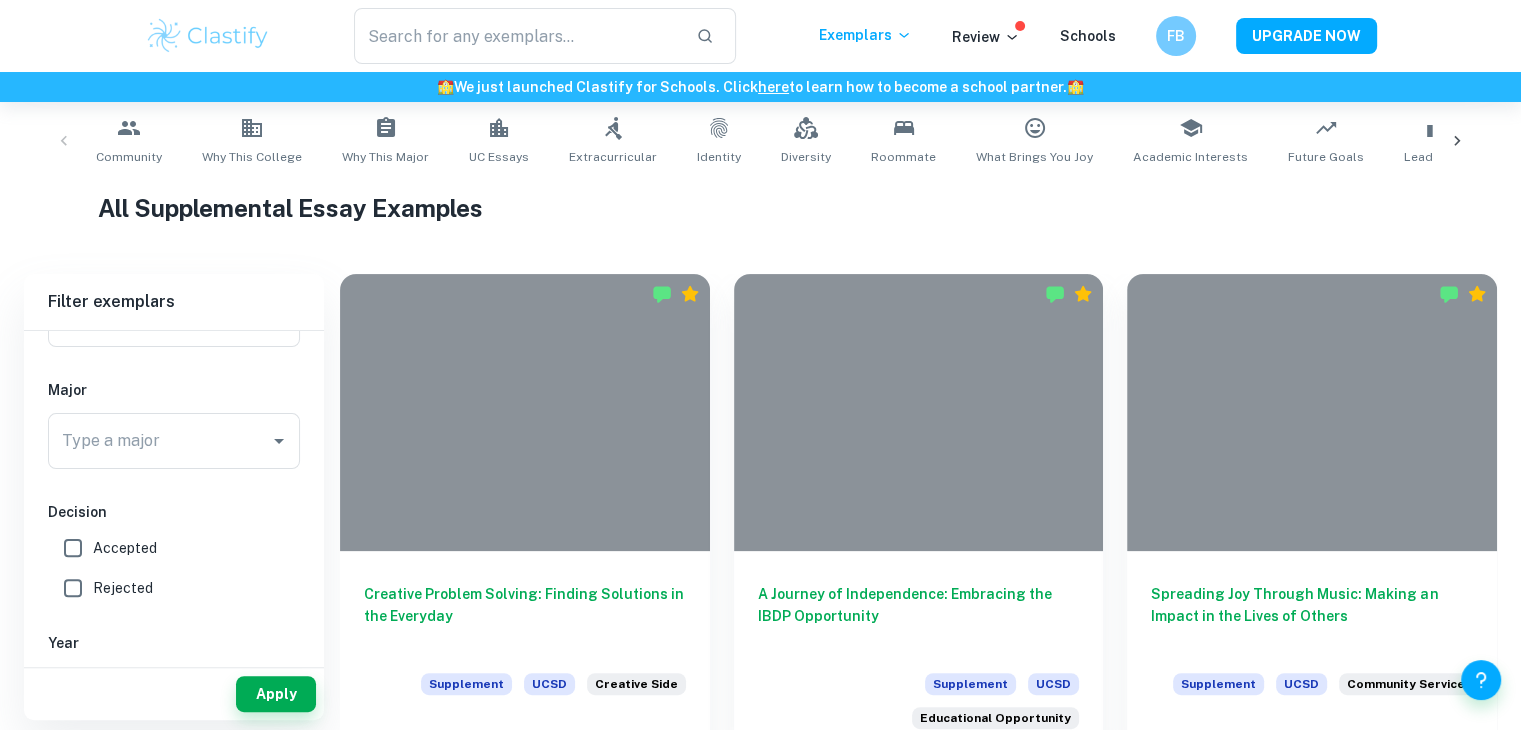 click on "Accepted" at bounding box center [125, 548] 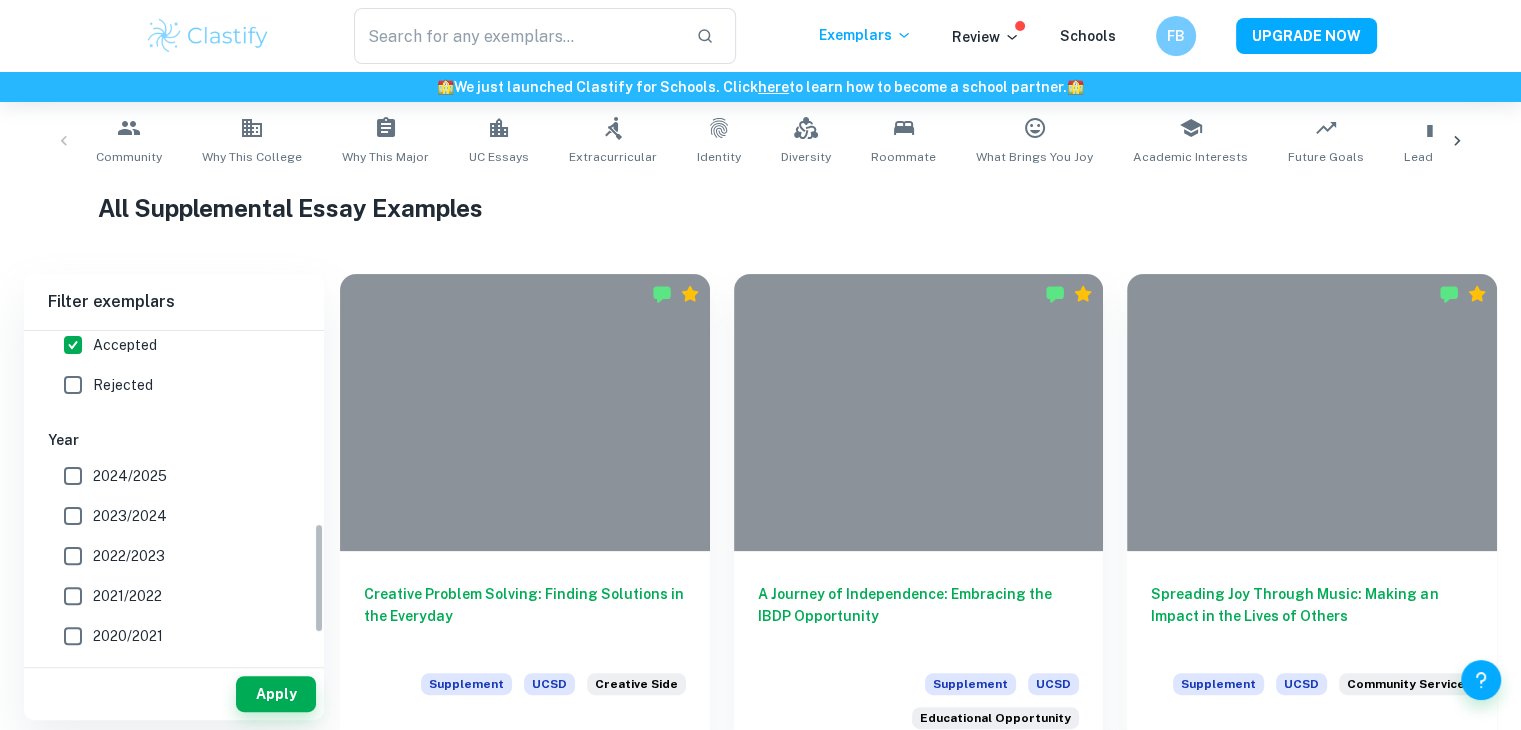 scroll, scrollTop: 568, scrollLeft: 0, axis: vertical 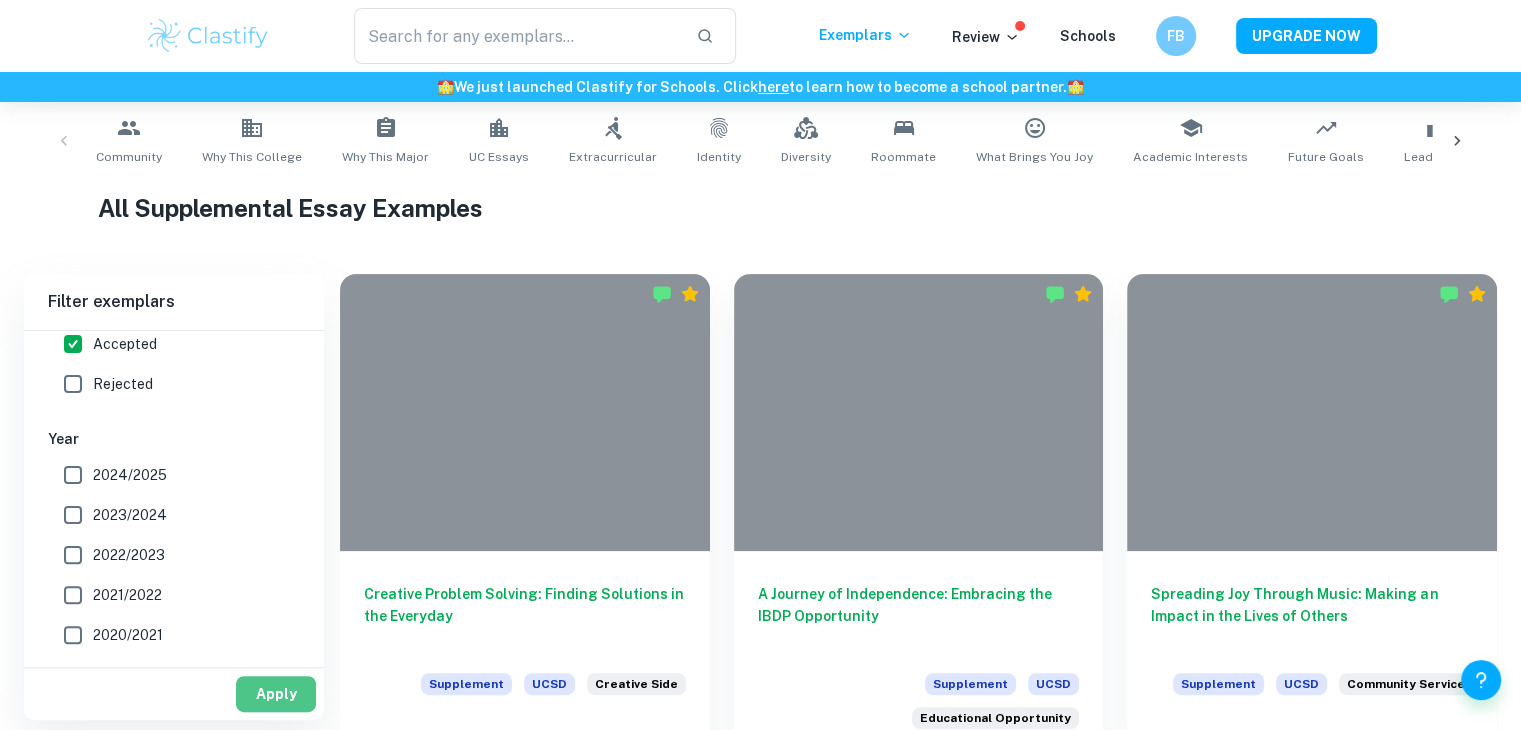 click on "Apply" at bounding box center [276, 694] 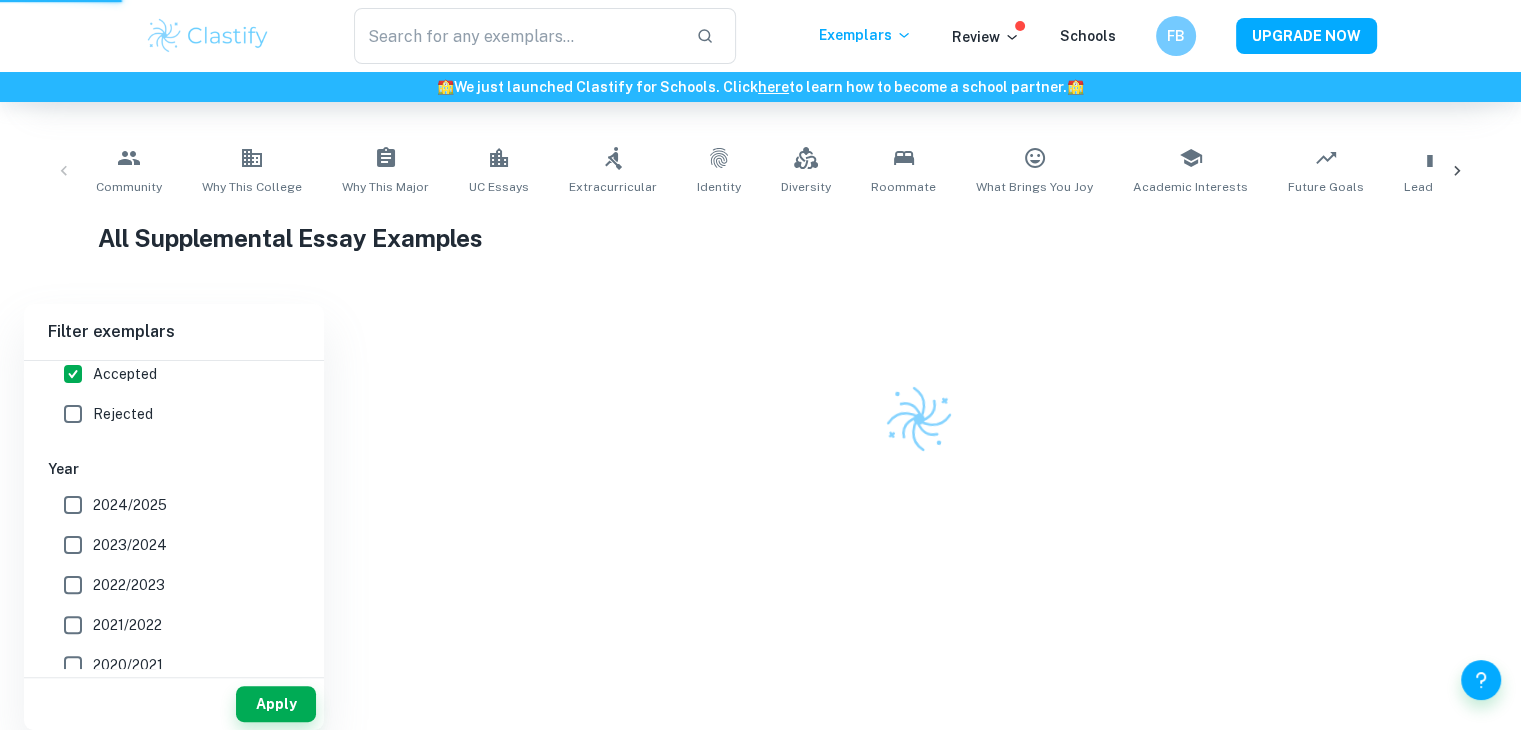 scroll, scrollTop: 360, scrollLeft: 0, axis: vertical 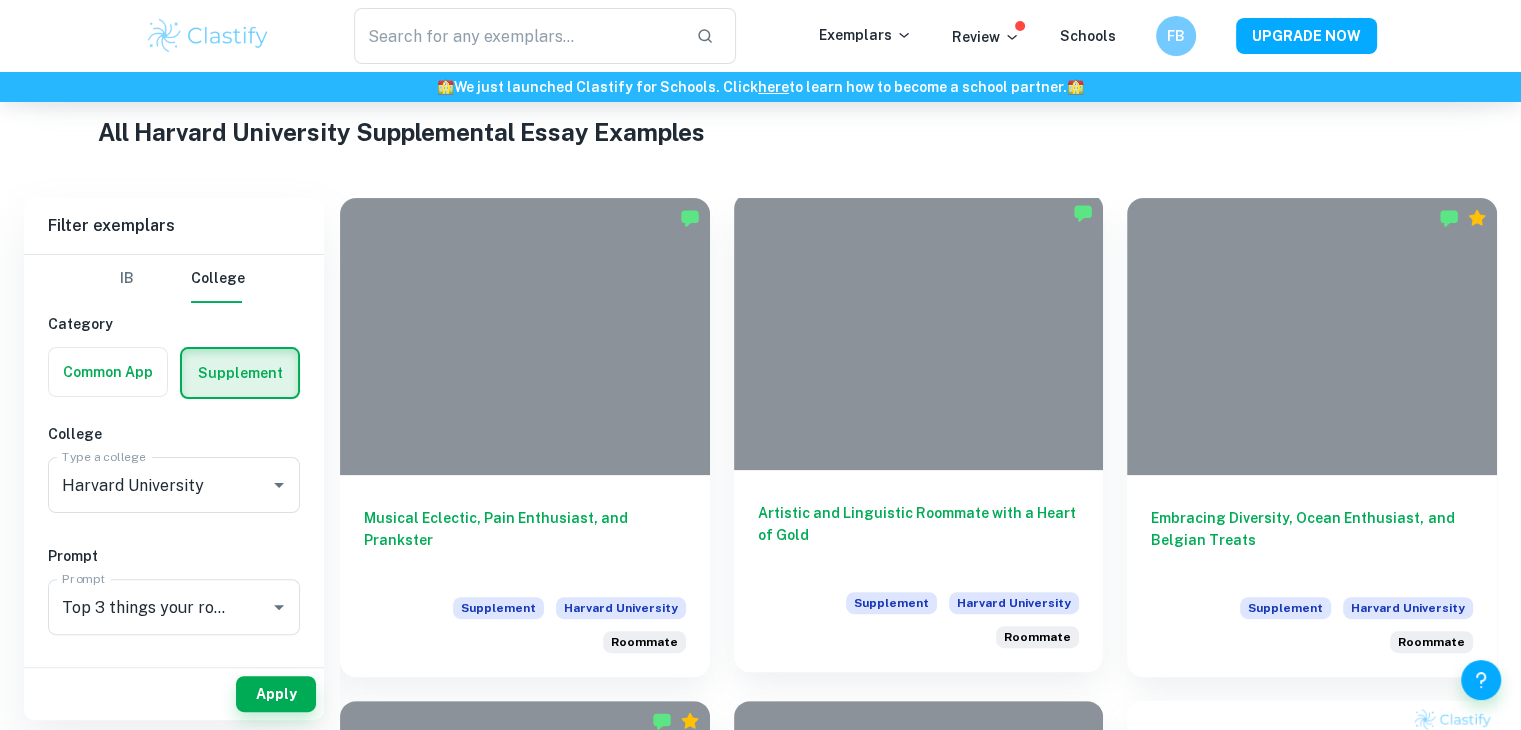 click on "Artistic and Linguistic Roommate with a Heart of Gold" at bounding box center (919, 535) 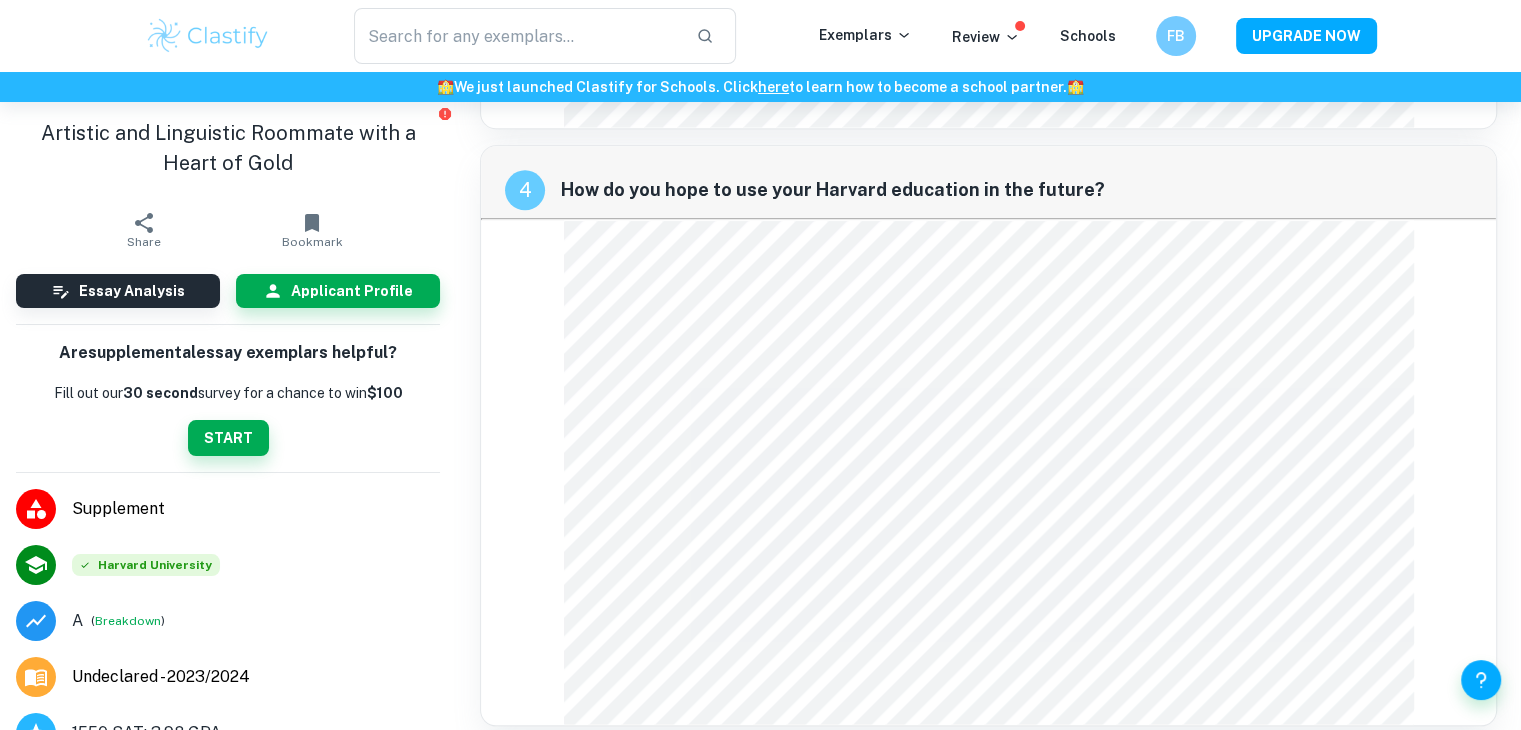 scroll, scrollTop: 2522, scrollLeft: 0, axis: vertical 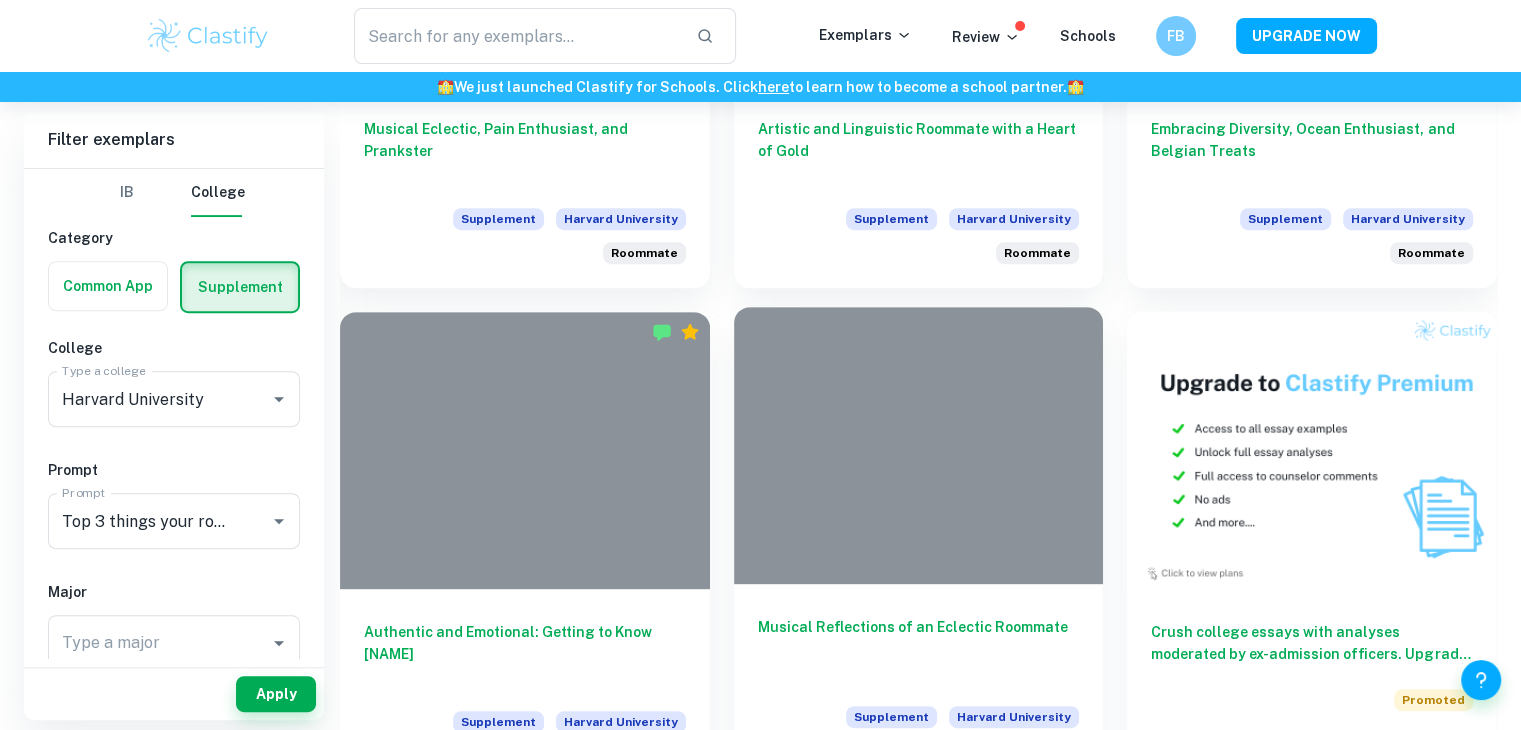 click on "Musical Reflections of an Eclectic Roommate" at bounding box center [919, 649] 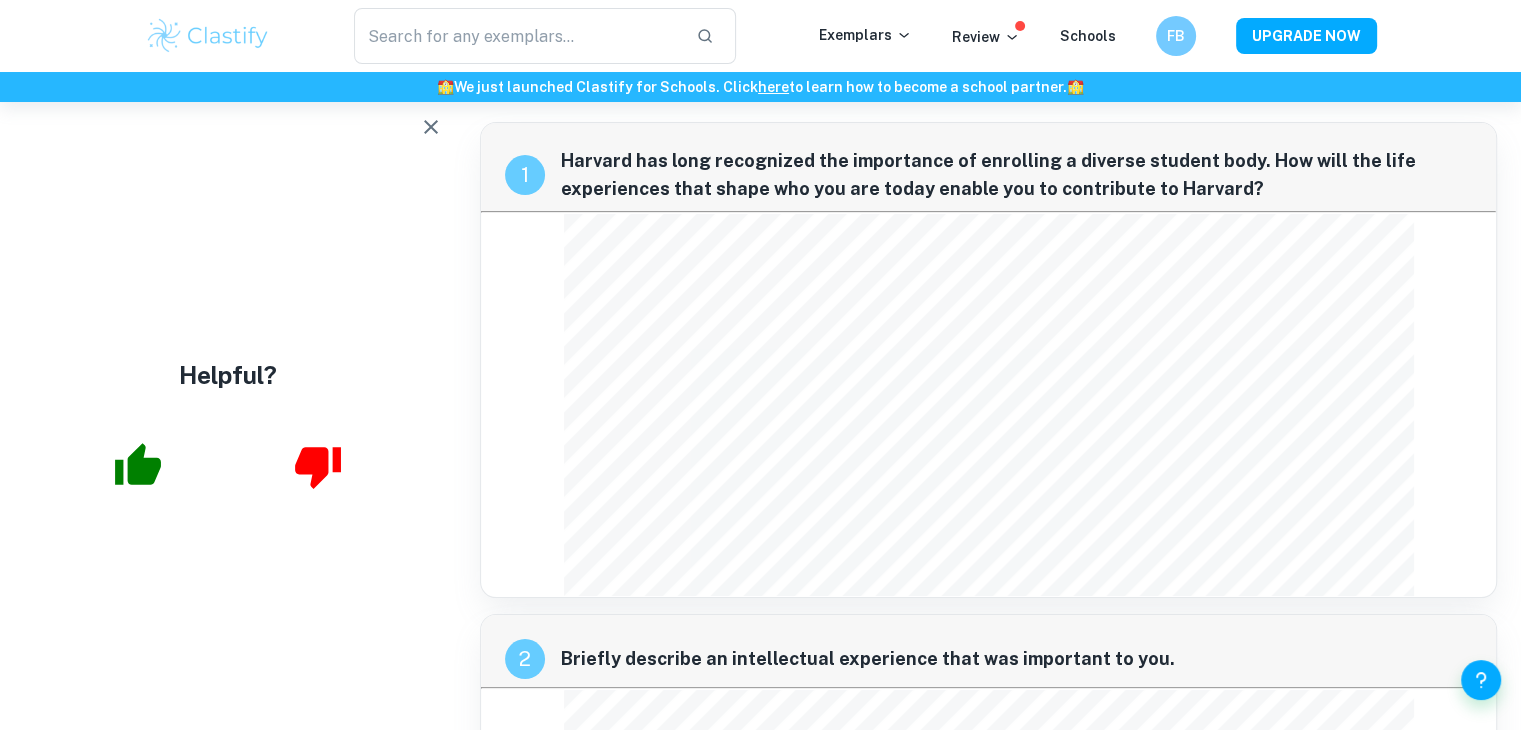 scroll, scrollTop: 0, scrollLeft: 0, axis: both 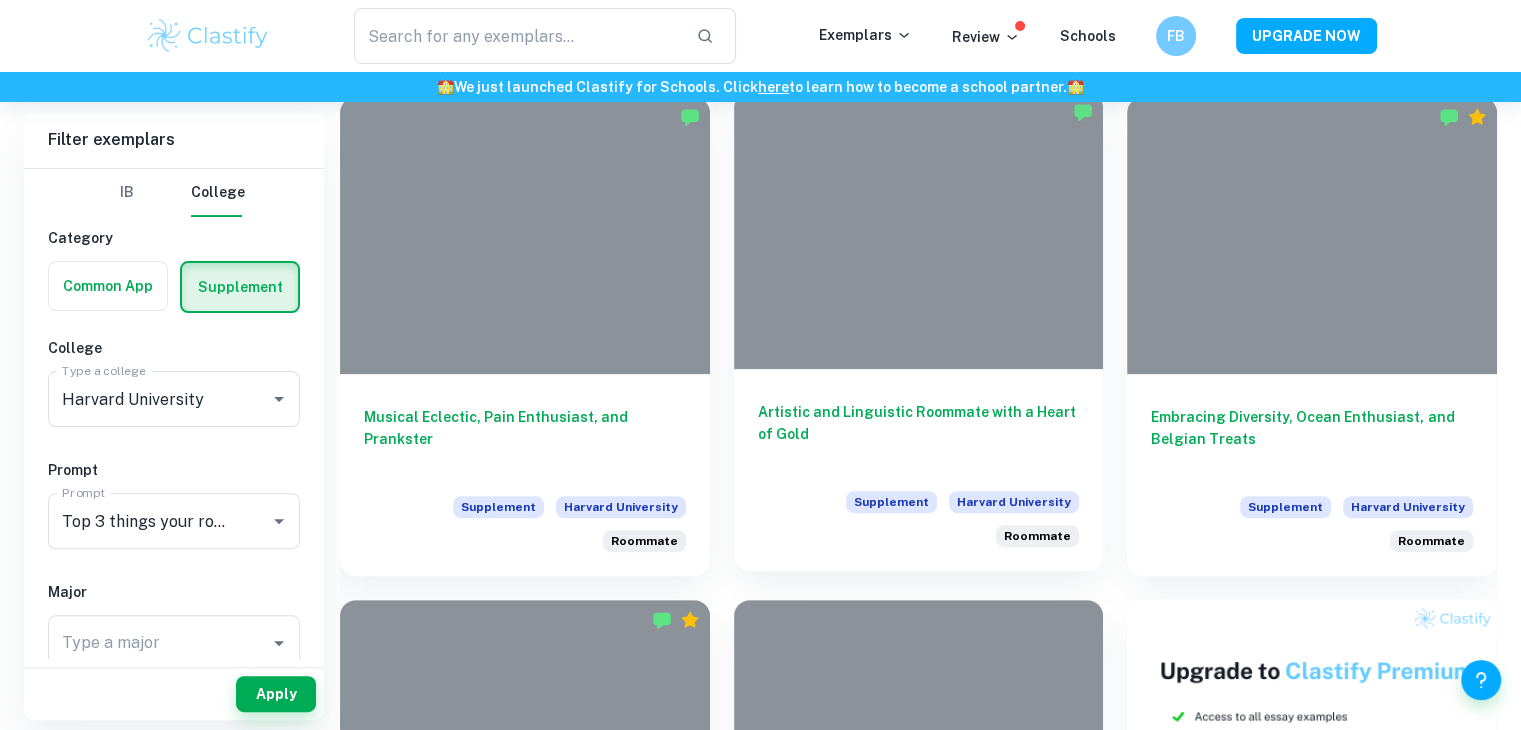 click on "Artistic and Linguistic Roommate with a Heart of Gold" at bounding box center [919, 434] 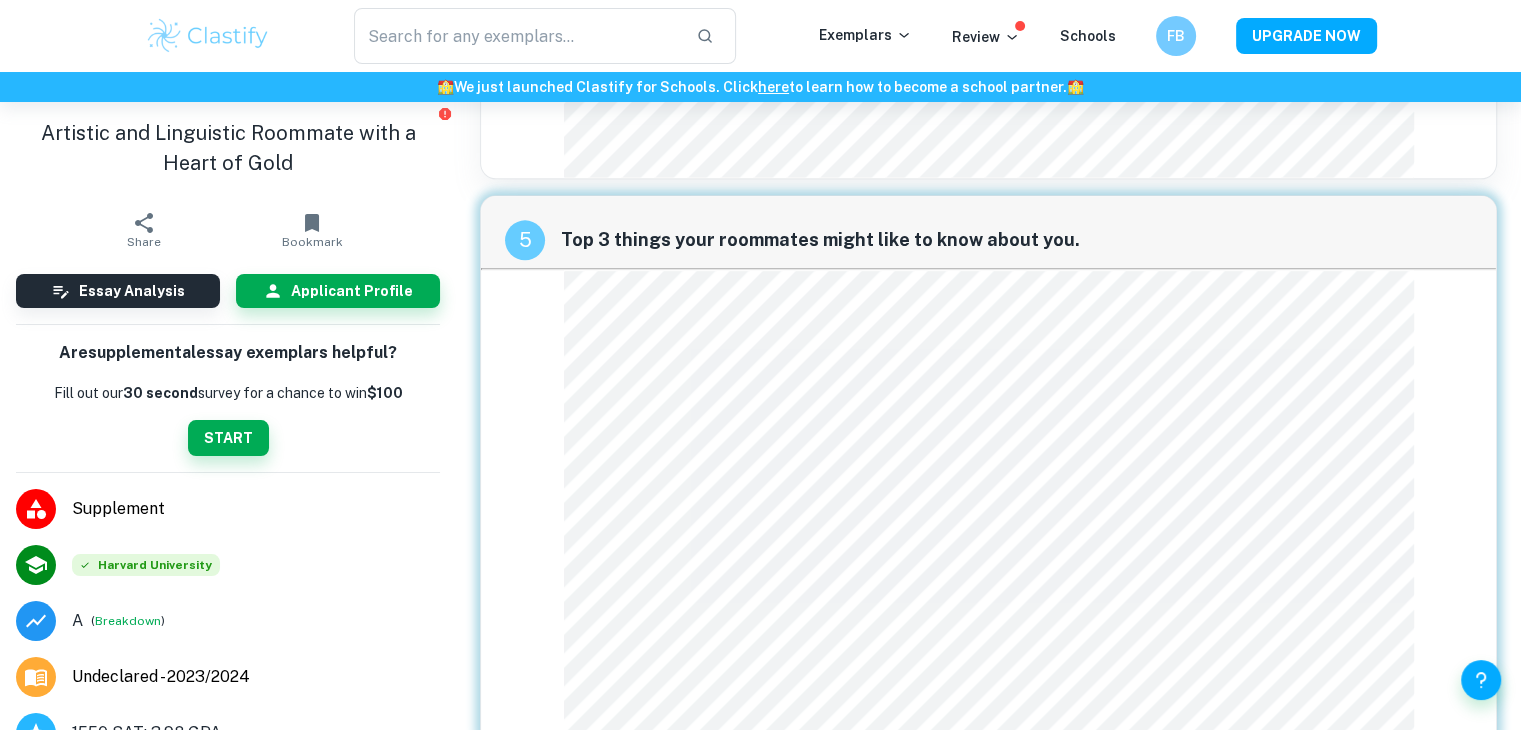 scroll, scrollTop: 2522, scrollLeft: 0, axis: vertical 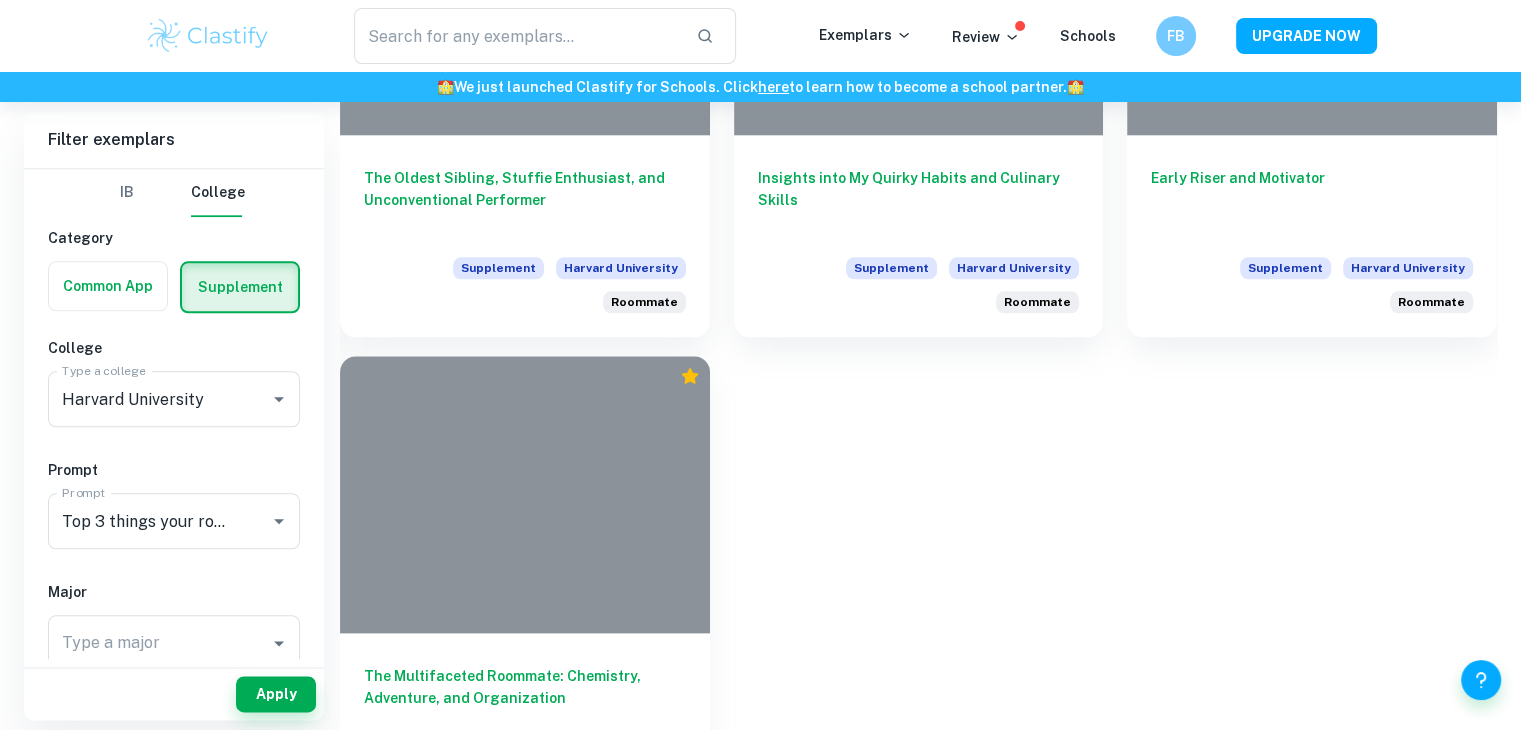 click on "The Multifaceted Roommate: Chemistry, Adventure, and Organization Supplement Harvard University Roommate" at bounding box center [525, 734] 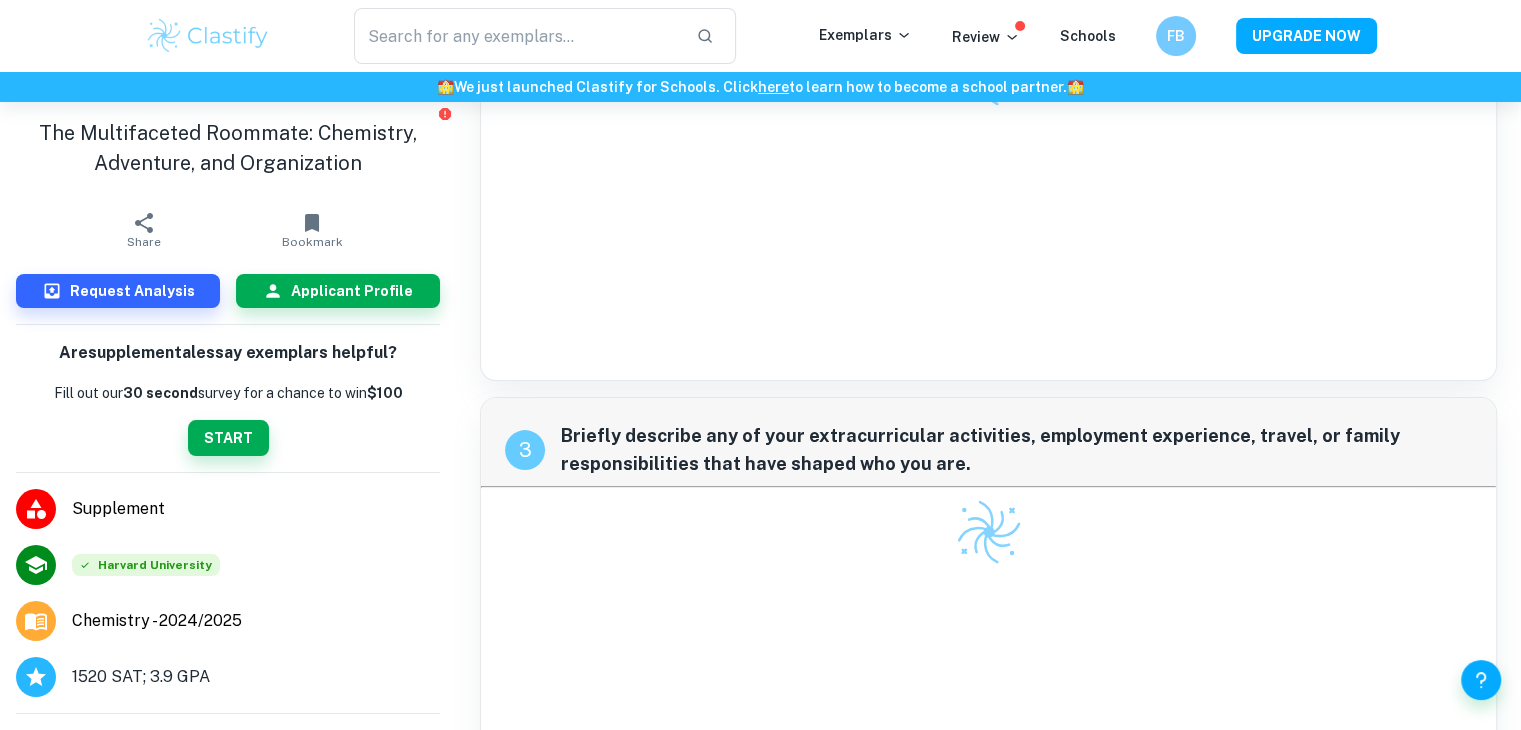 drag, startPoint x: 546, startPoint y: 571, endPoint x: 814, endPoint y: 393, distance: 321.7266 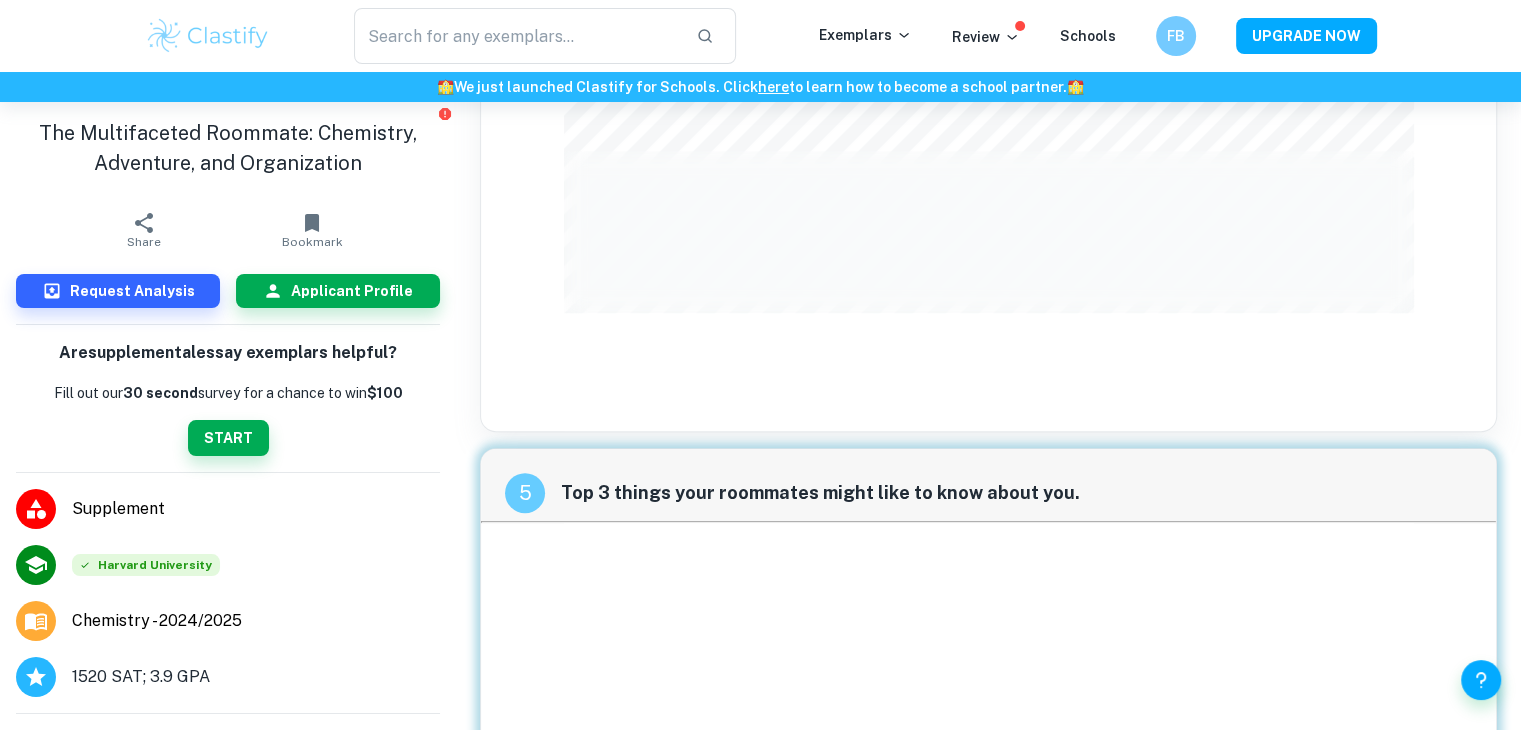 scroll, scrollTop: 1571, scrollLeft: 0, axis: vertical 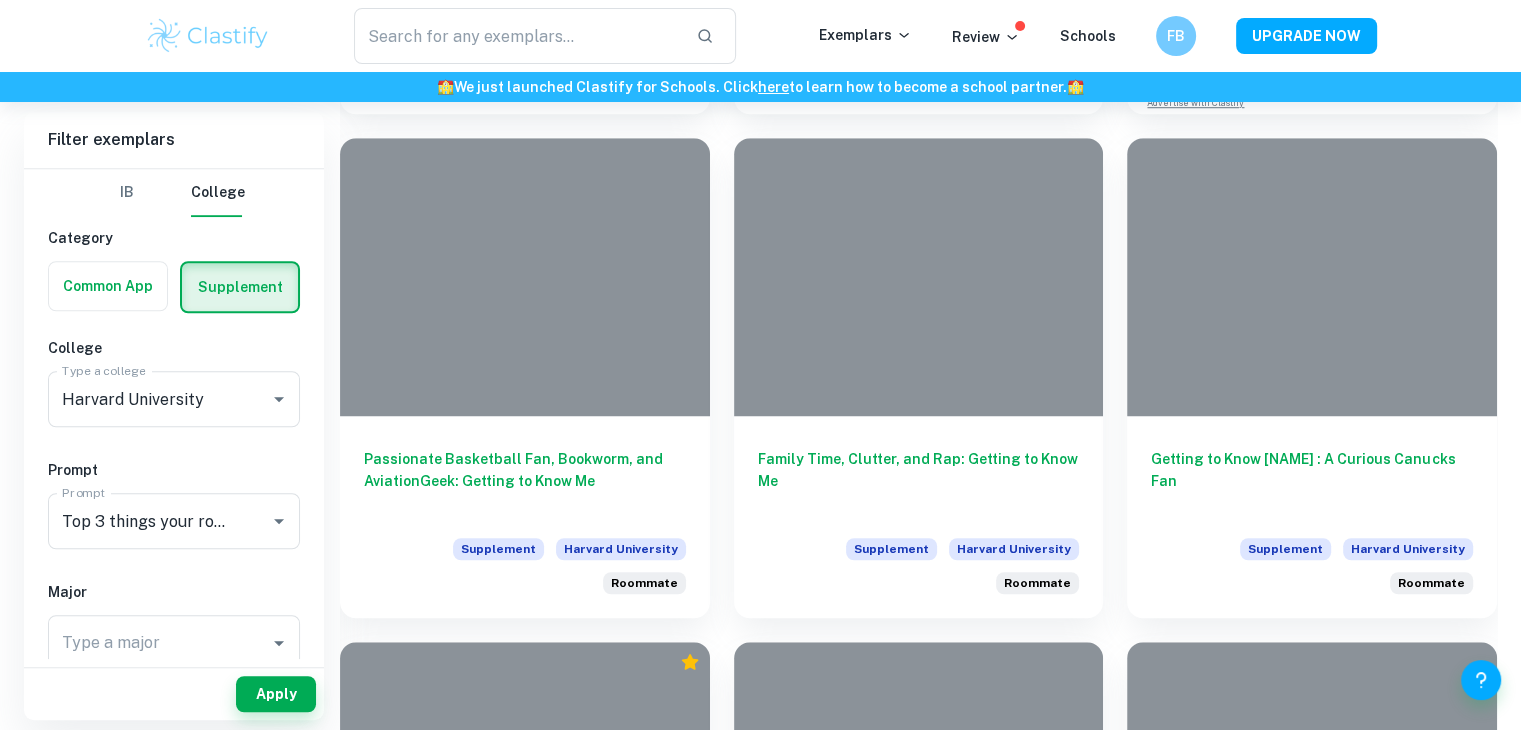 click on "Family Time, Clutter, and Rap: Getting to Know Me Supplement Harvard University Roommate" at bounding box center [919, 517] 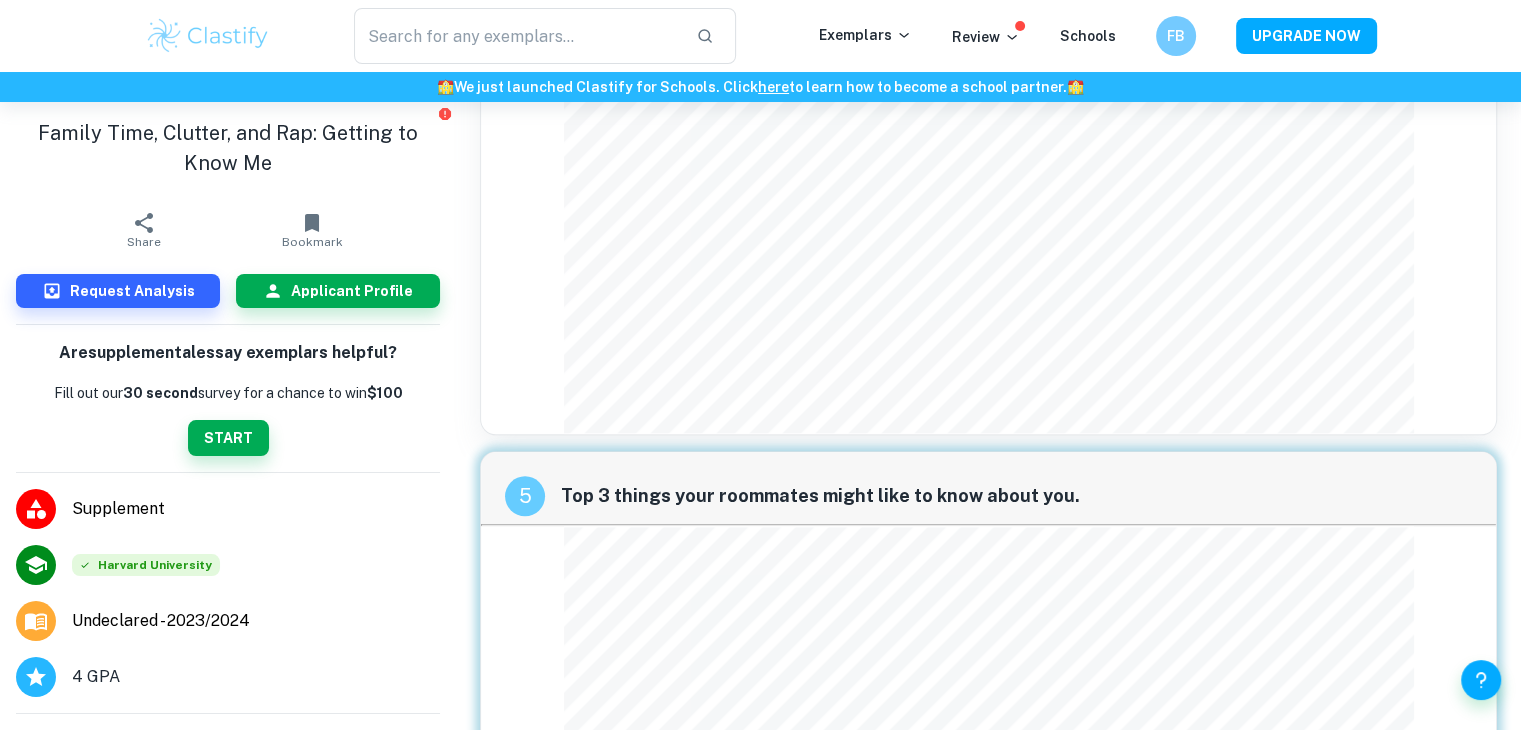 scroll, scrollTop: 2370, scrollLeft: 0, axis: vertical 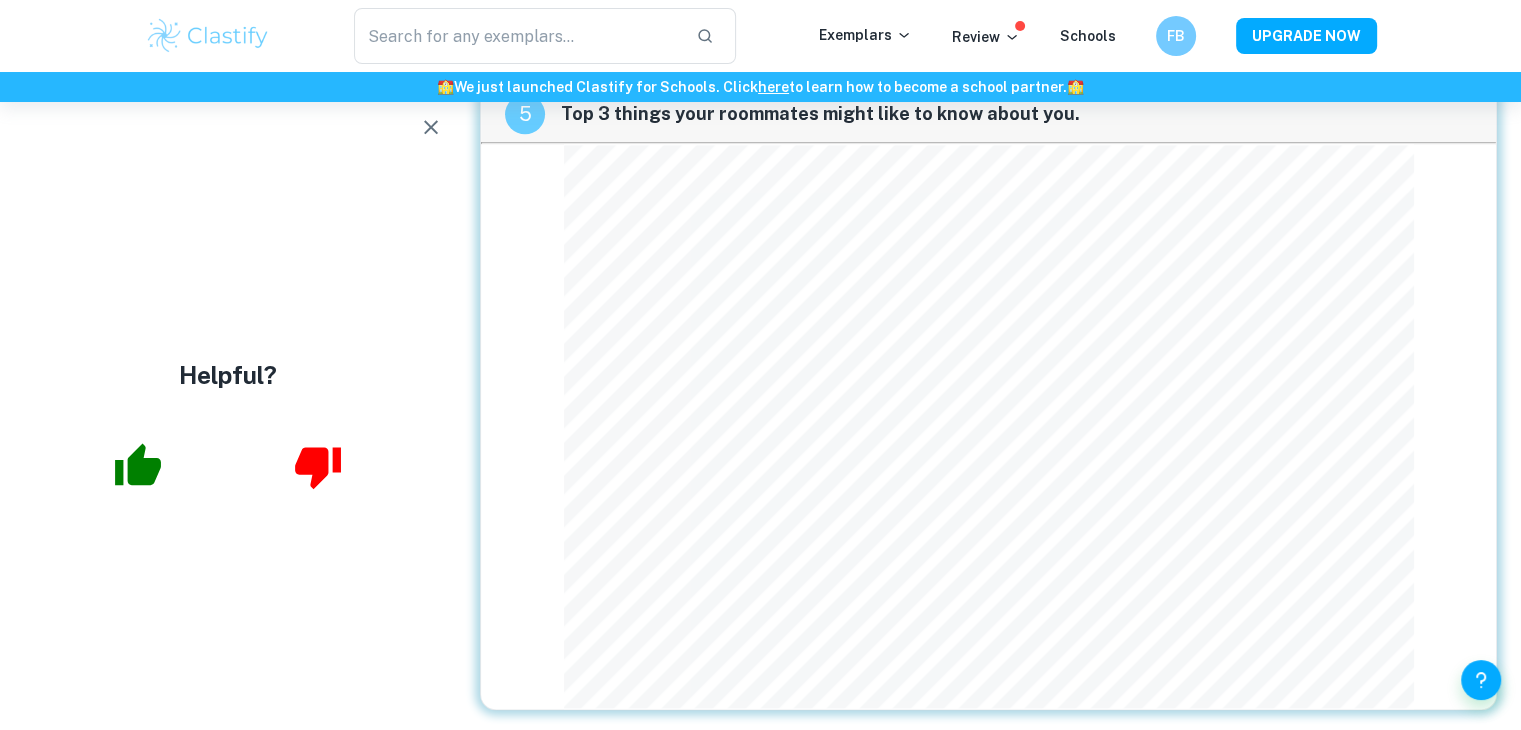 click on "5 Top 3 things your roommates might like to know about you." at bounding box center [988, 389] 